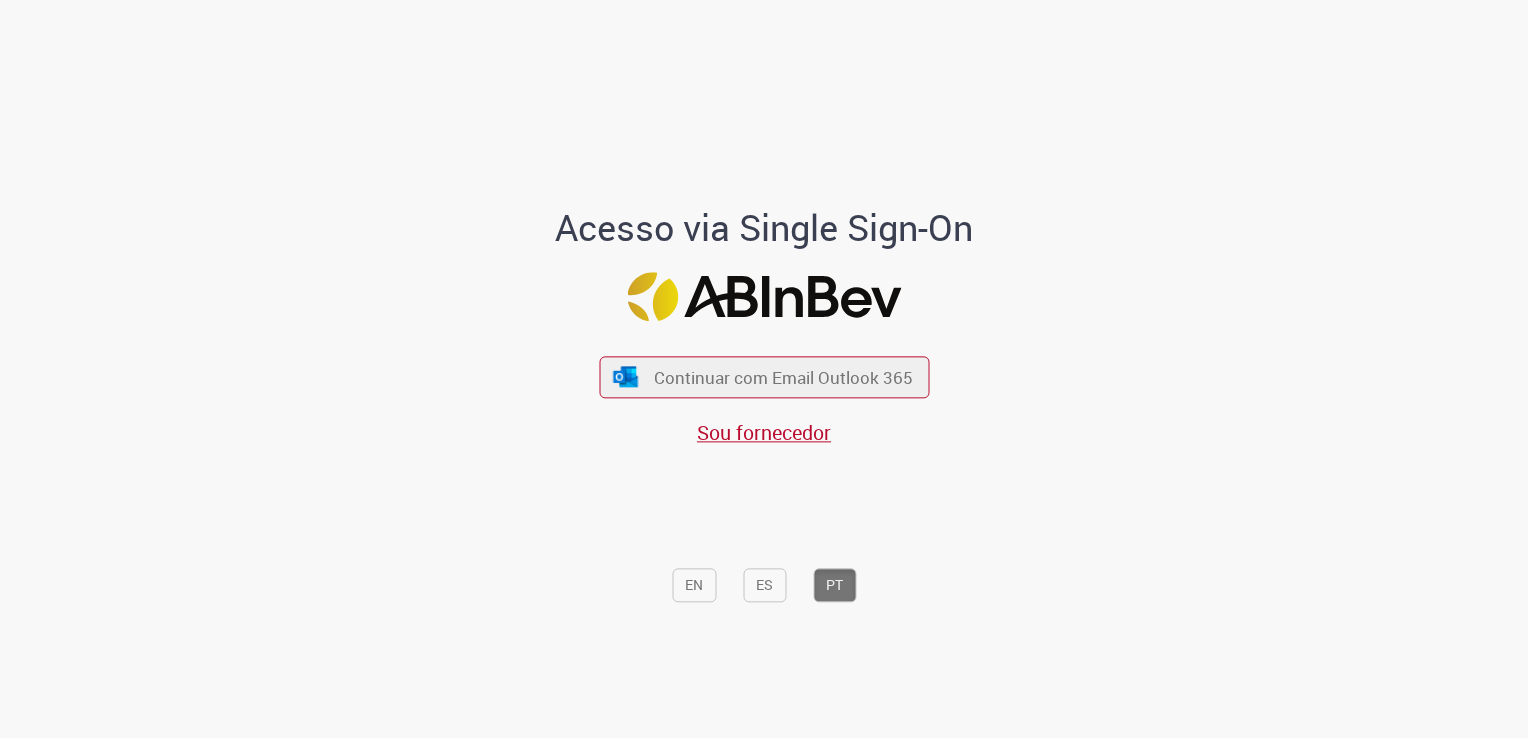 scroll, scrollTop: 0, scrollLeft: 0, axis: both 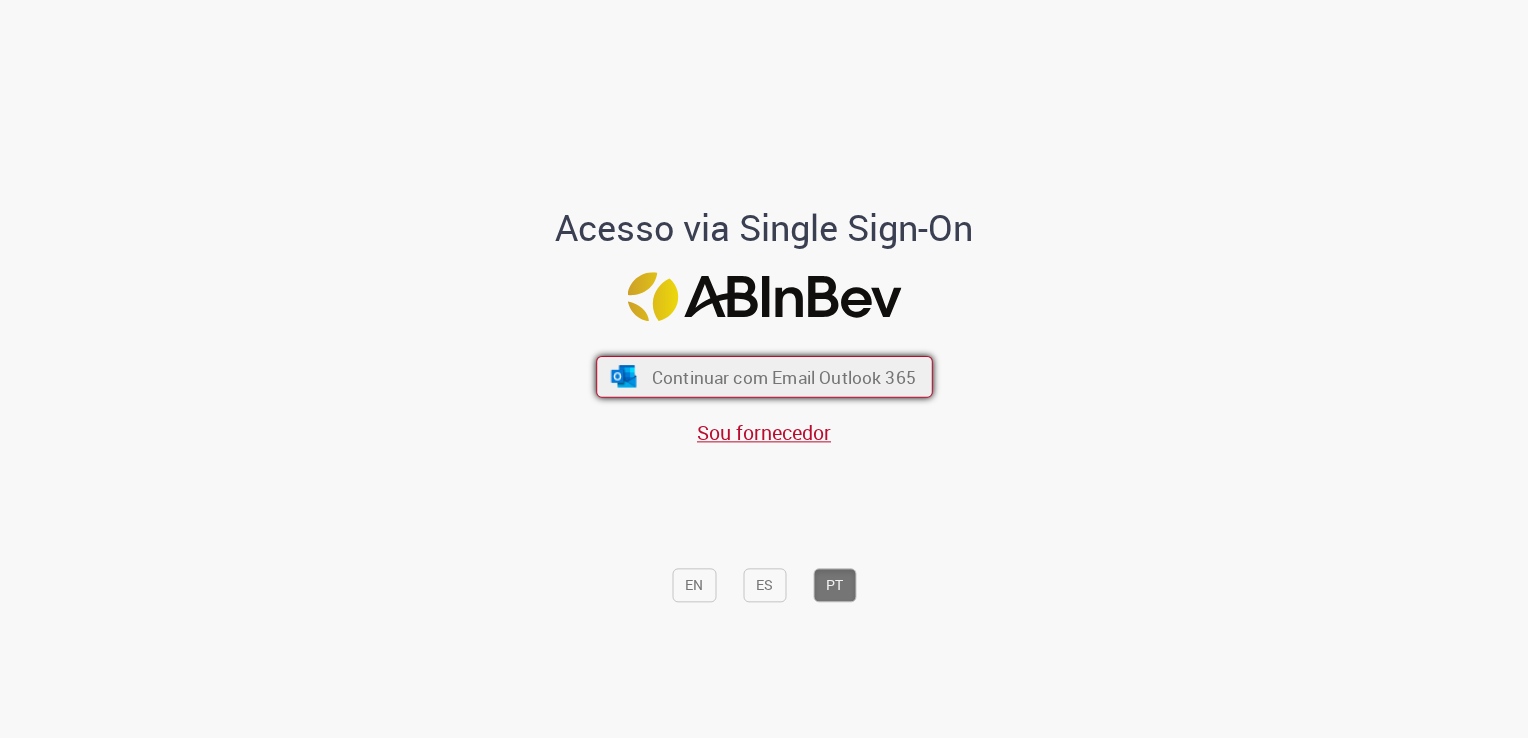 click on "Continuar com Email Outlook 365" at bounding box center [764, 377] 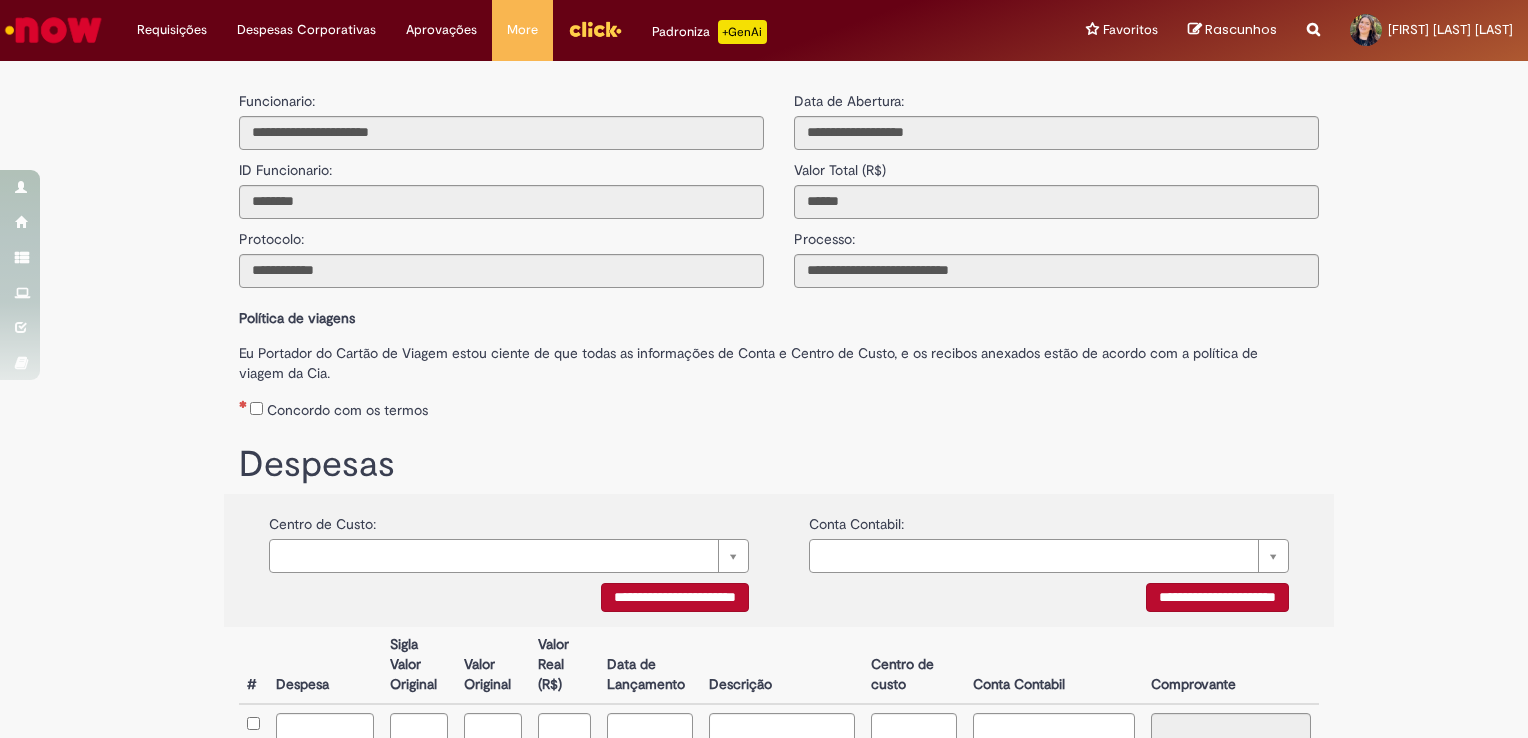 scroll, scrollTop: 0, scrollLeft: 0, axis: both 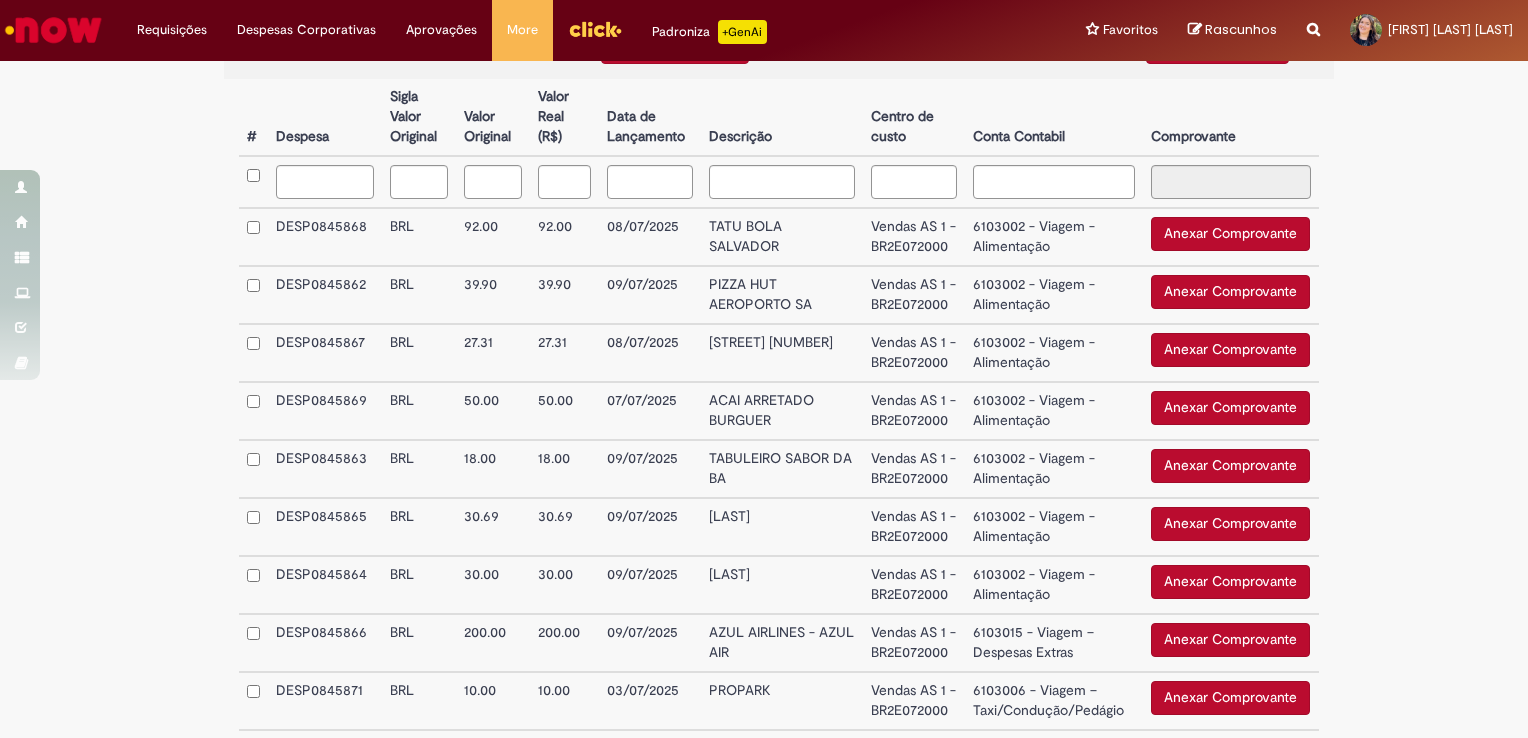 click on "Anexar Comprovante" at bounding box center (1230, 234) 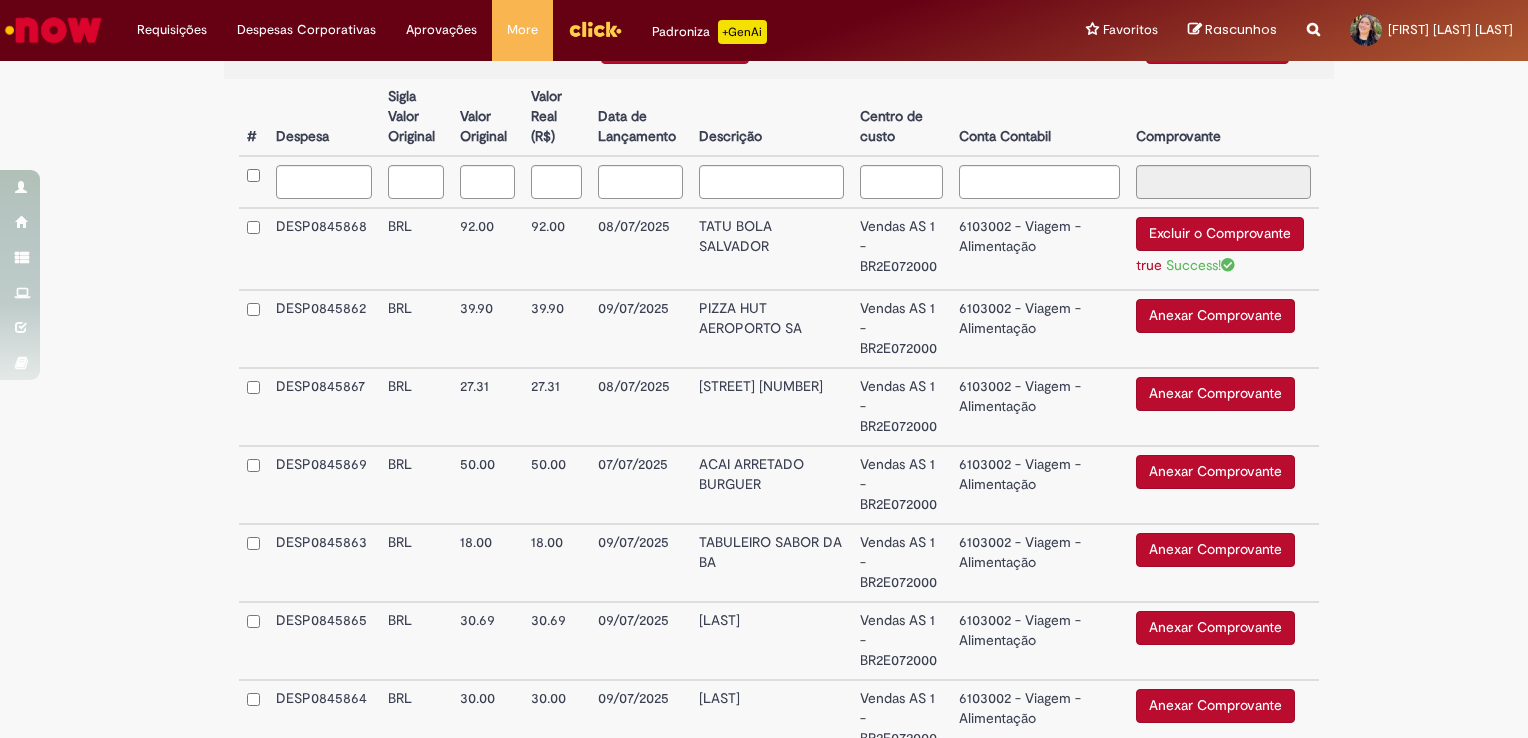 click on "Anexar Comprovante" at bounding box center (1215, 316) 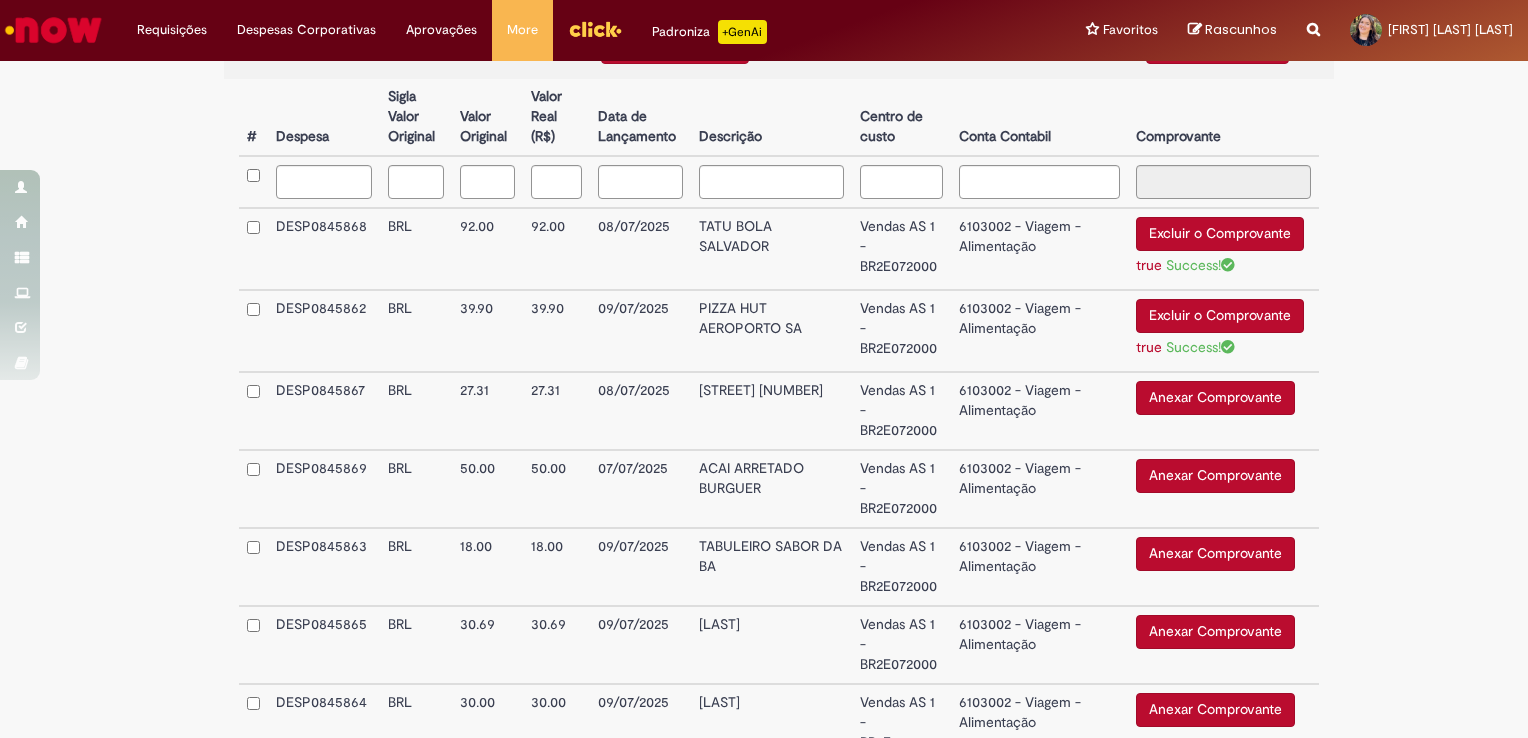 click on "Anexar Comprovante" at bounding box center (1215, 398) 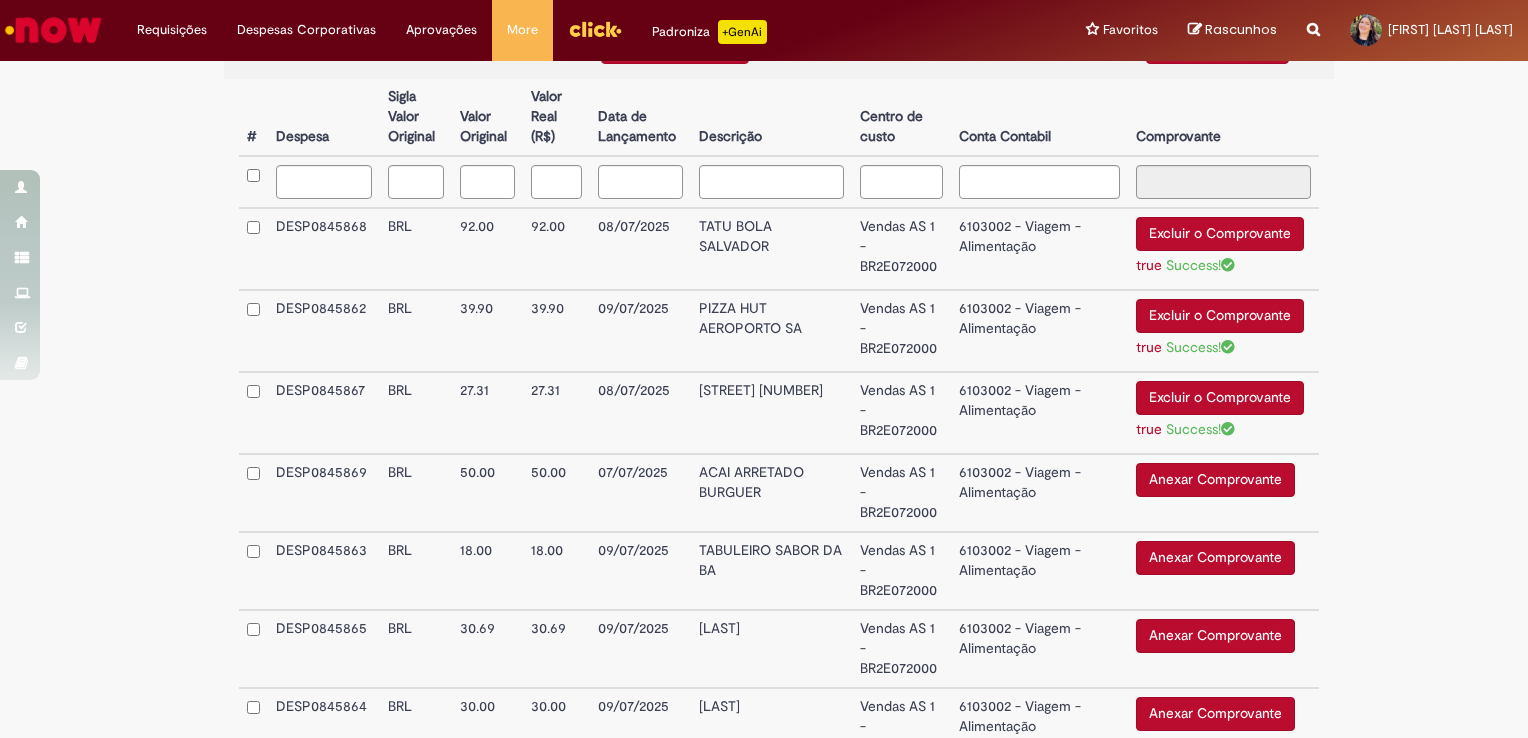 click on "Anexar Comprovante" at bounding box center (1215, 480) 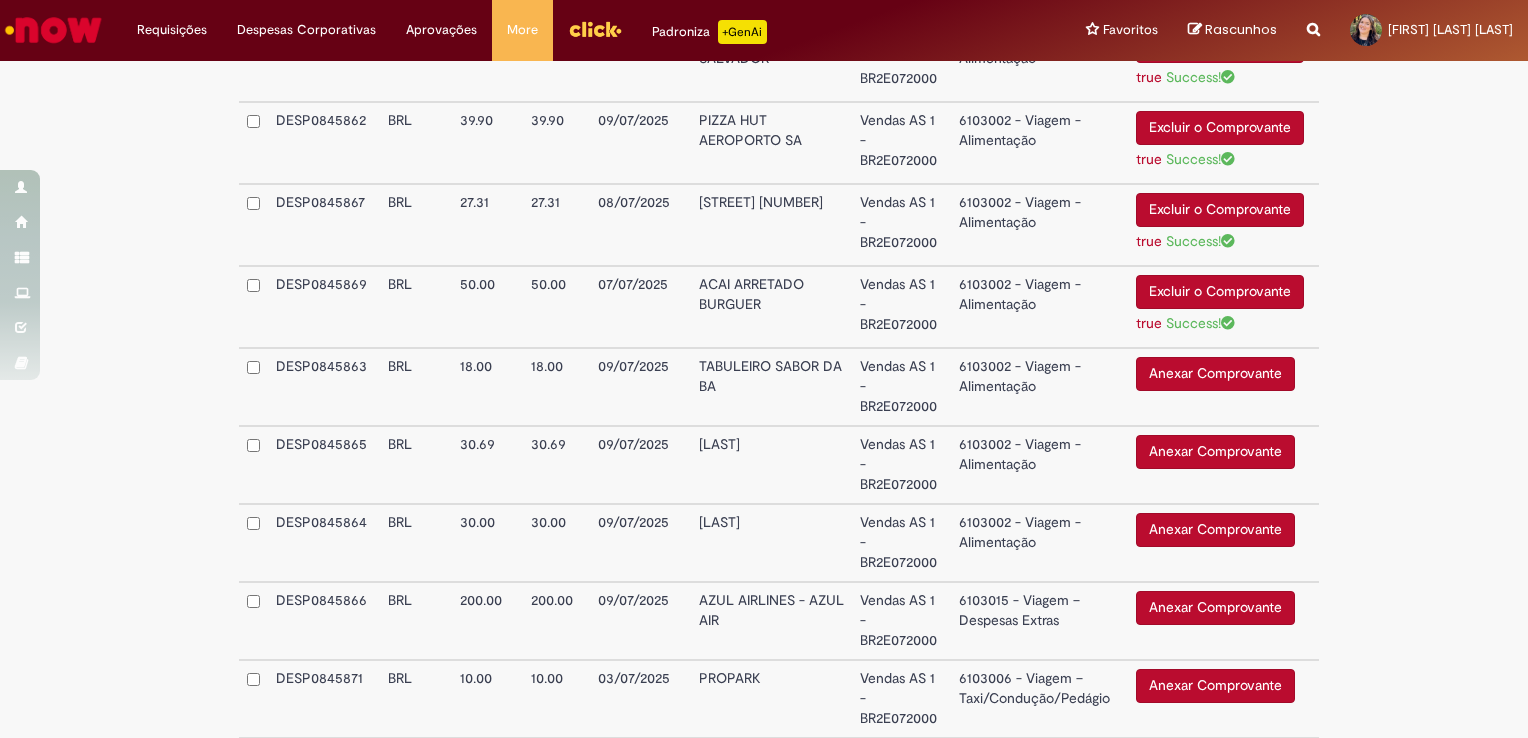 scroll, scrollTop: 748, scrollLeft: 0, axis: vertical 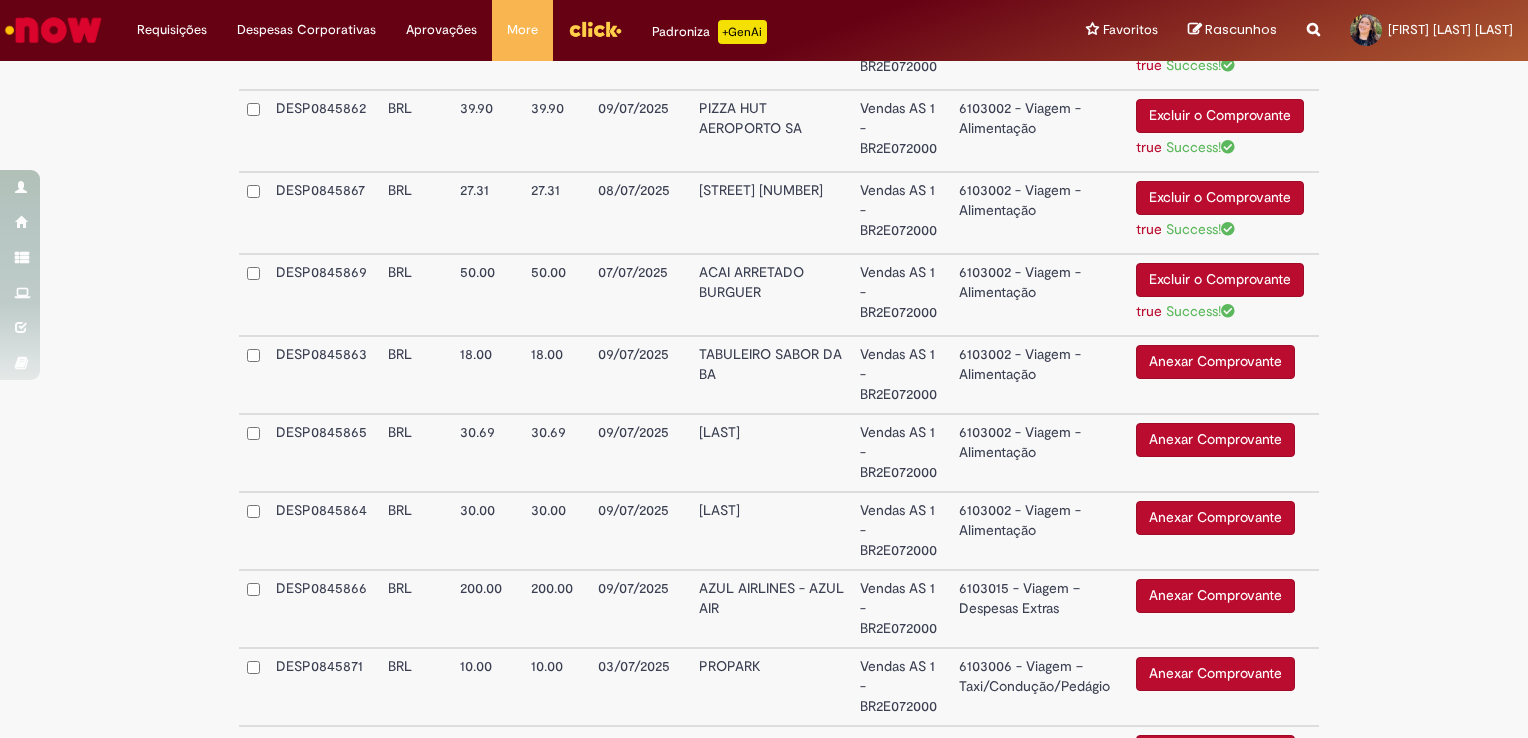 click on "Anexar Comprovante" at bounding box center (1215, 440) 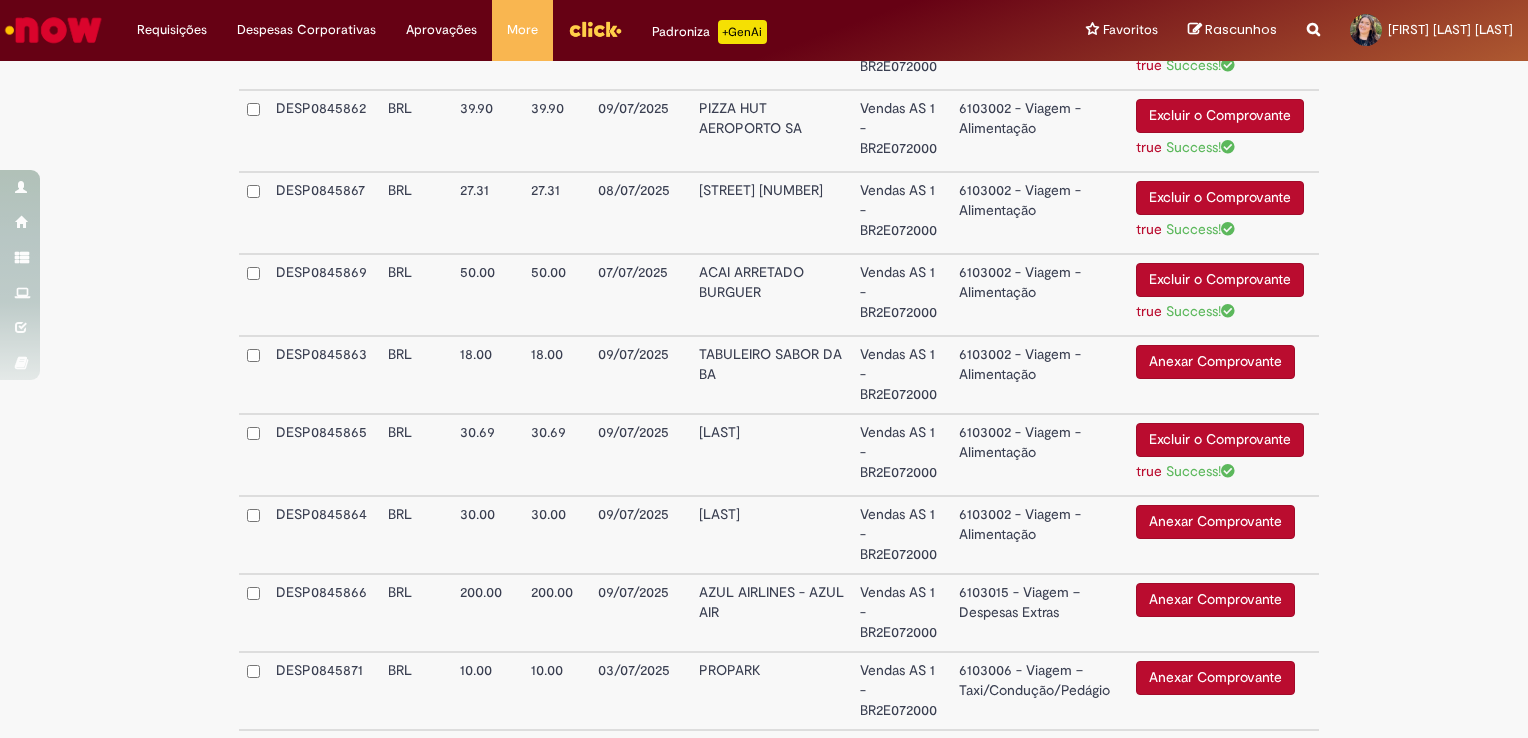 click on "Anexar Comprovante" at bounding box center (1215, 522) 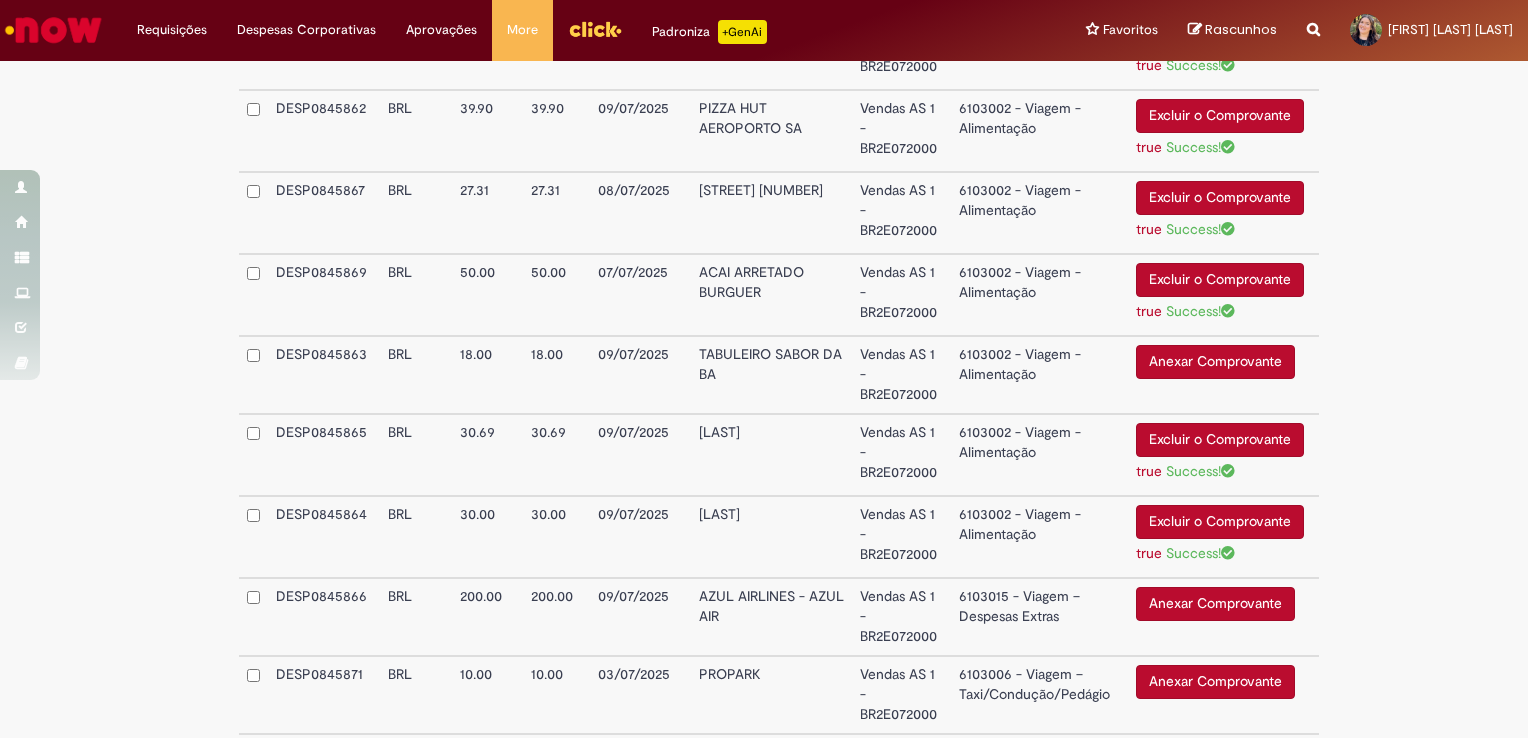 click on "Anexar Comprovante" at bounding box center (1215, 604) 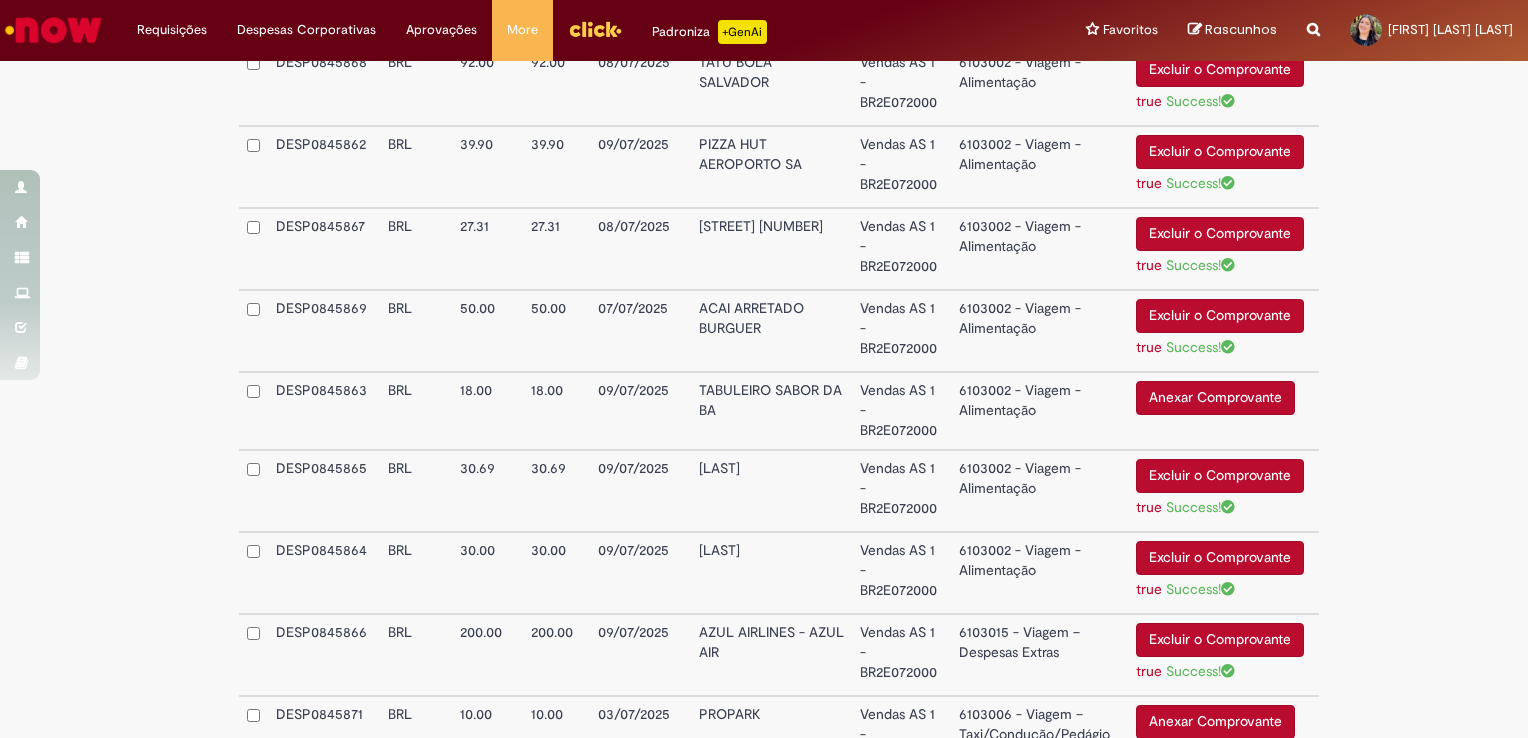 scroll, scrollTop: 712, scrollLeft: 0, axis: vertical 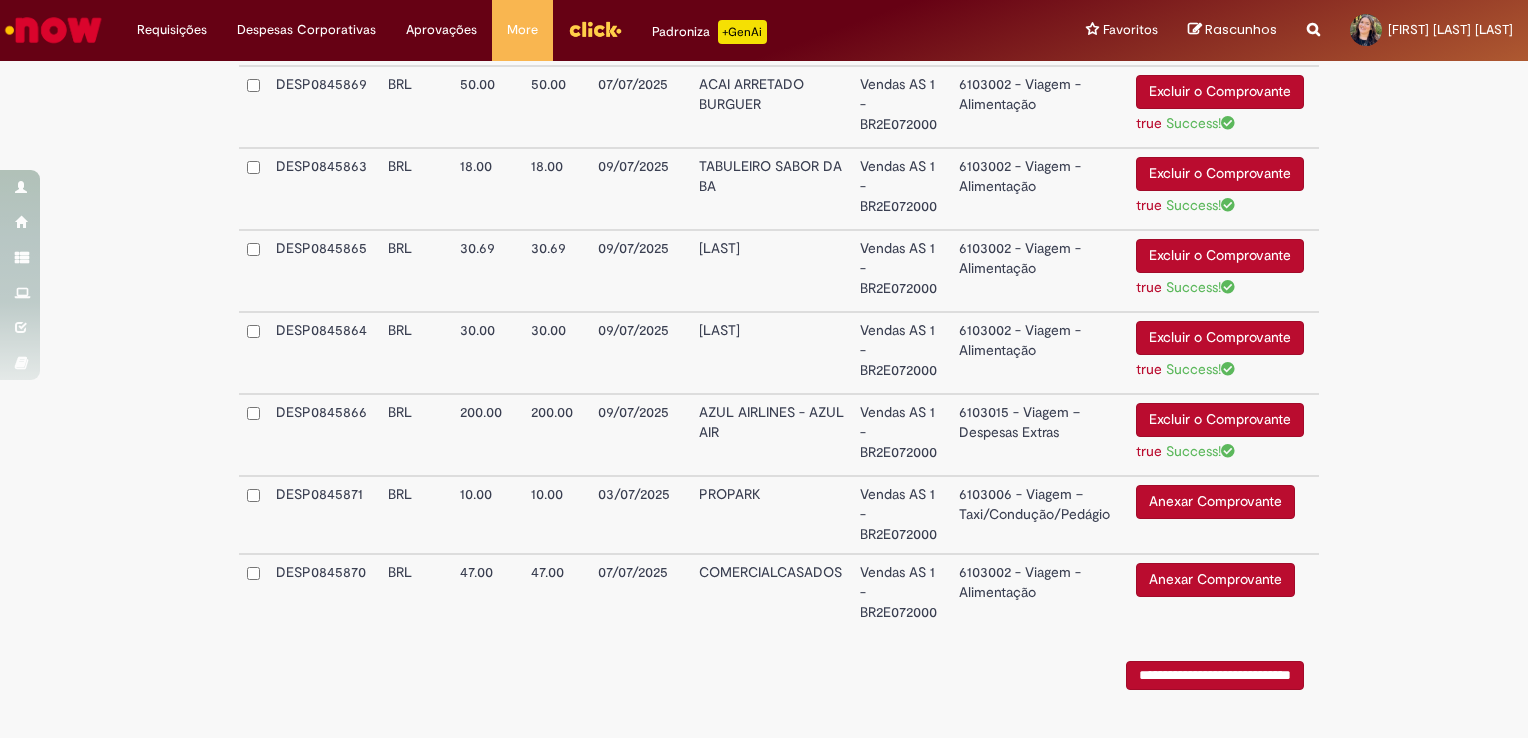 click on "Anexar Comprovante" at bounding box center [1215, 580] 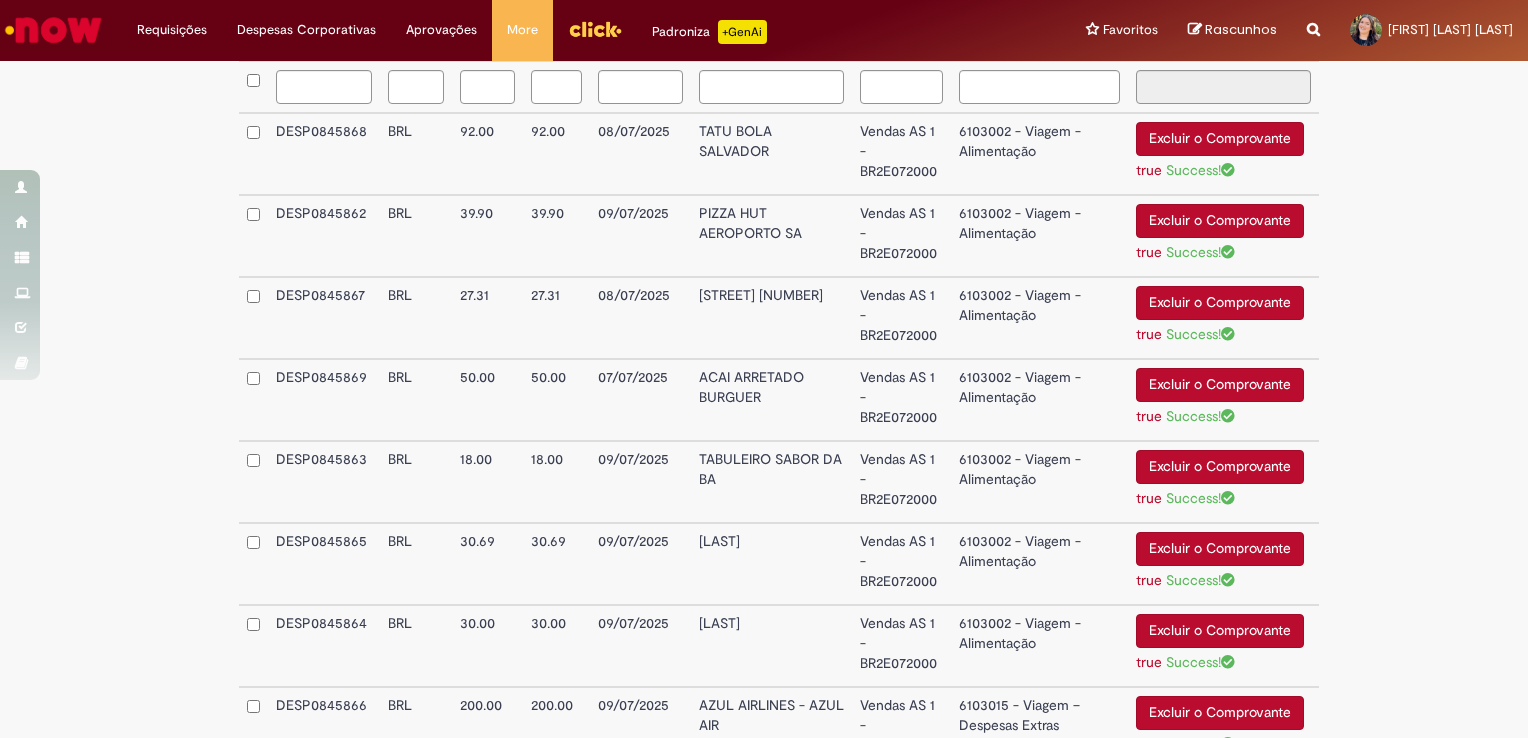 scroll, scrollTop: 960, scrollLeft: 0, axis: vertical 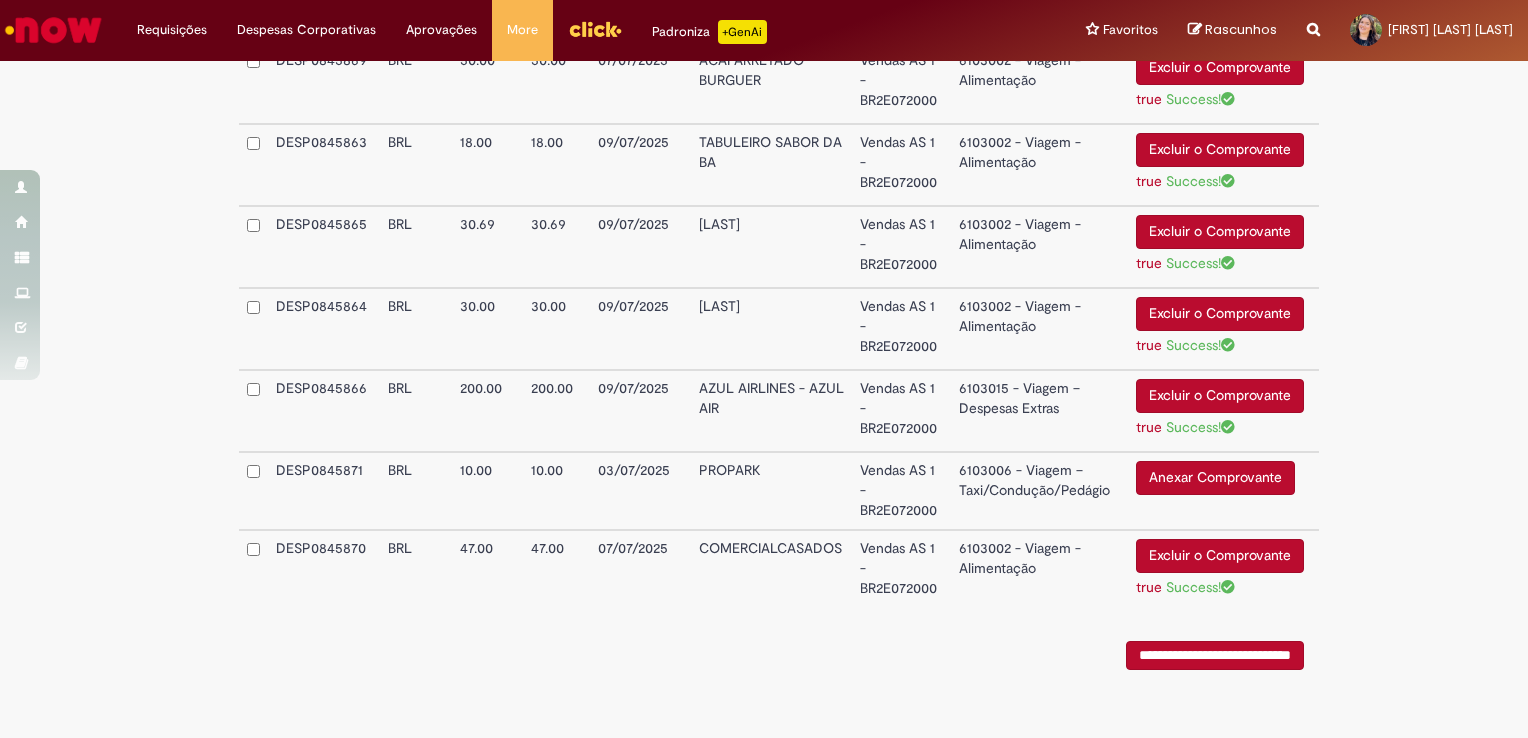 click on "**********" at bounding box center (1215, 655) 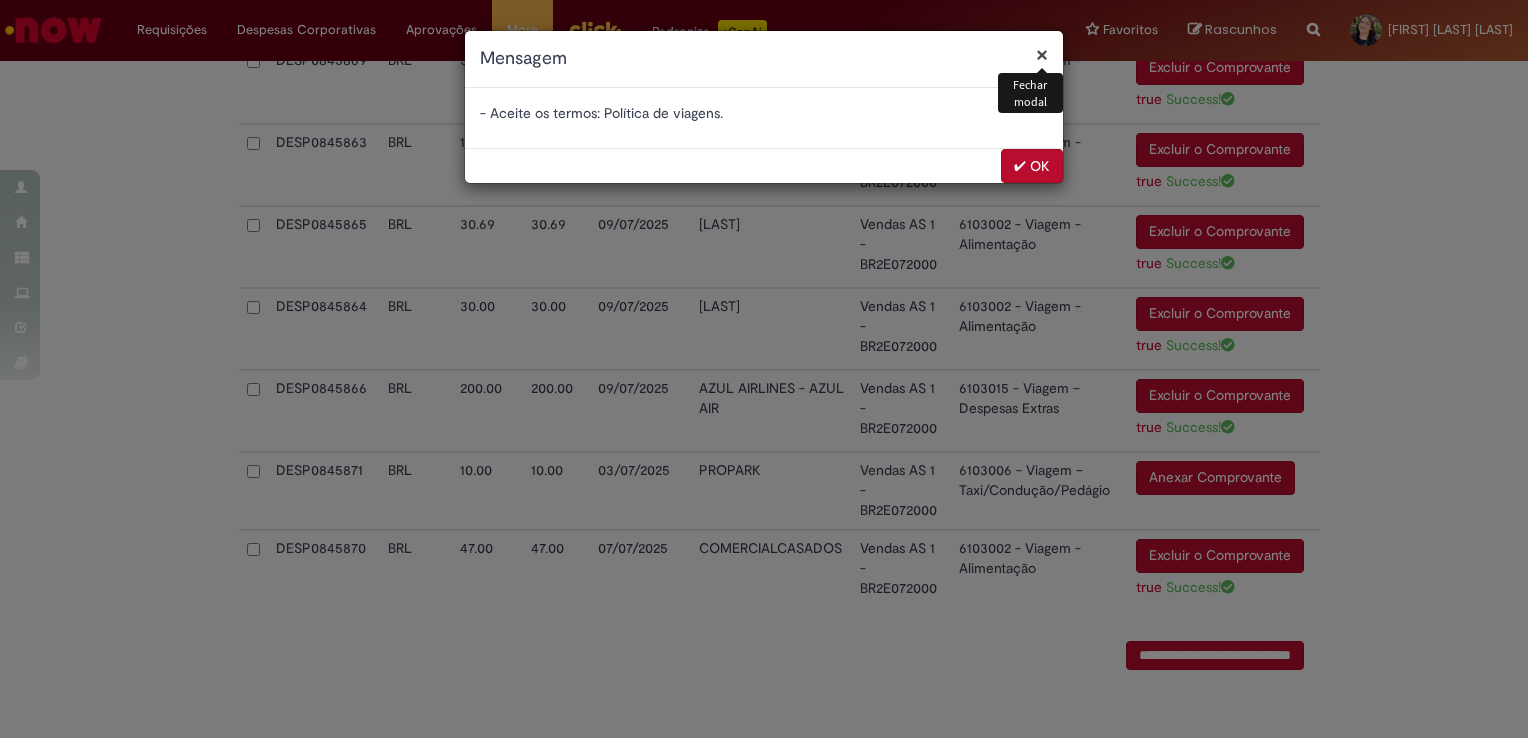 click on "✔ OK" at bounding box center (1032, 166) 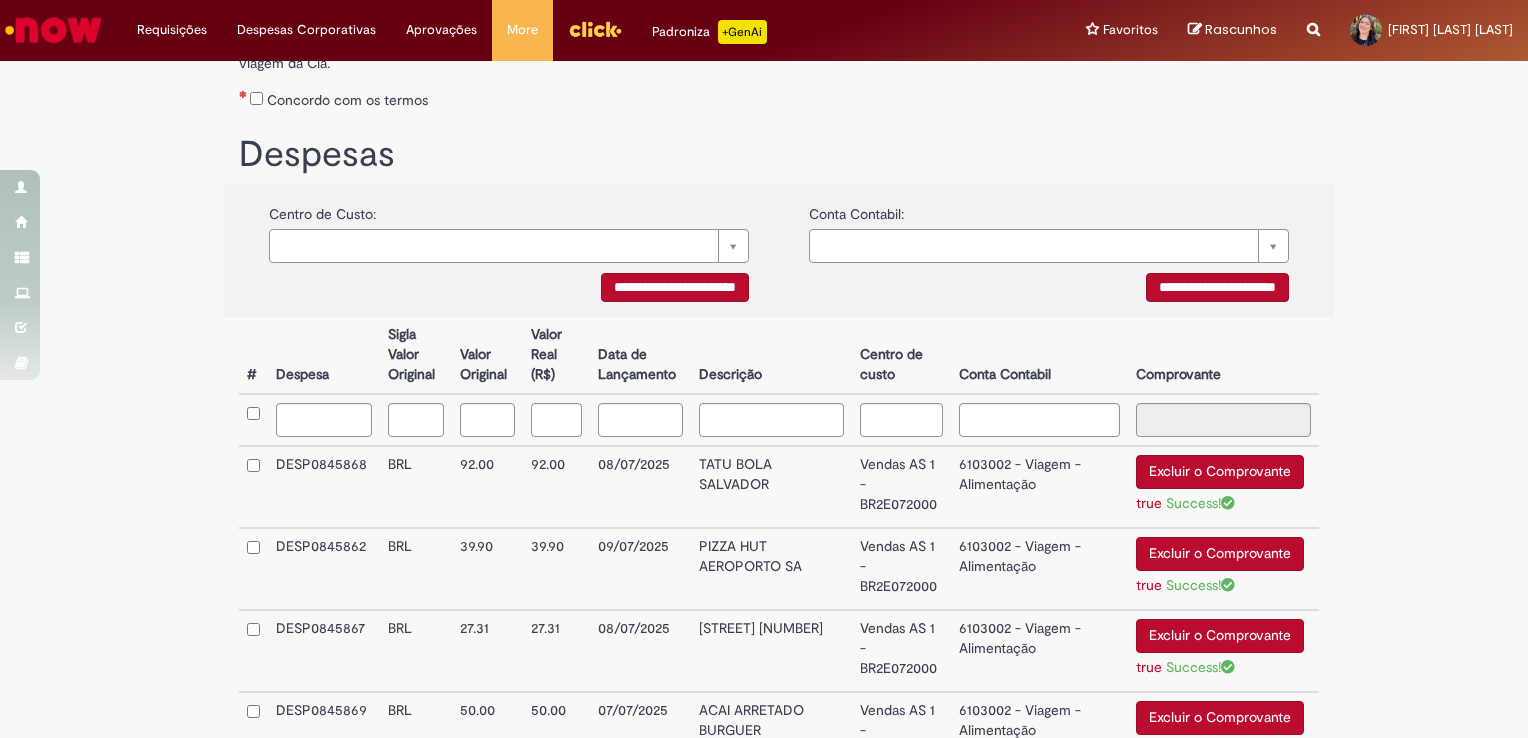 scroll, scrollTop: 260, scrollLeft: 0, axis: vertical 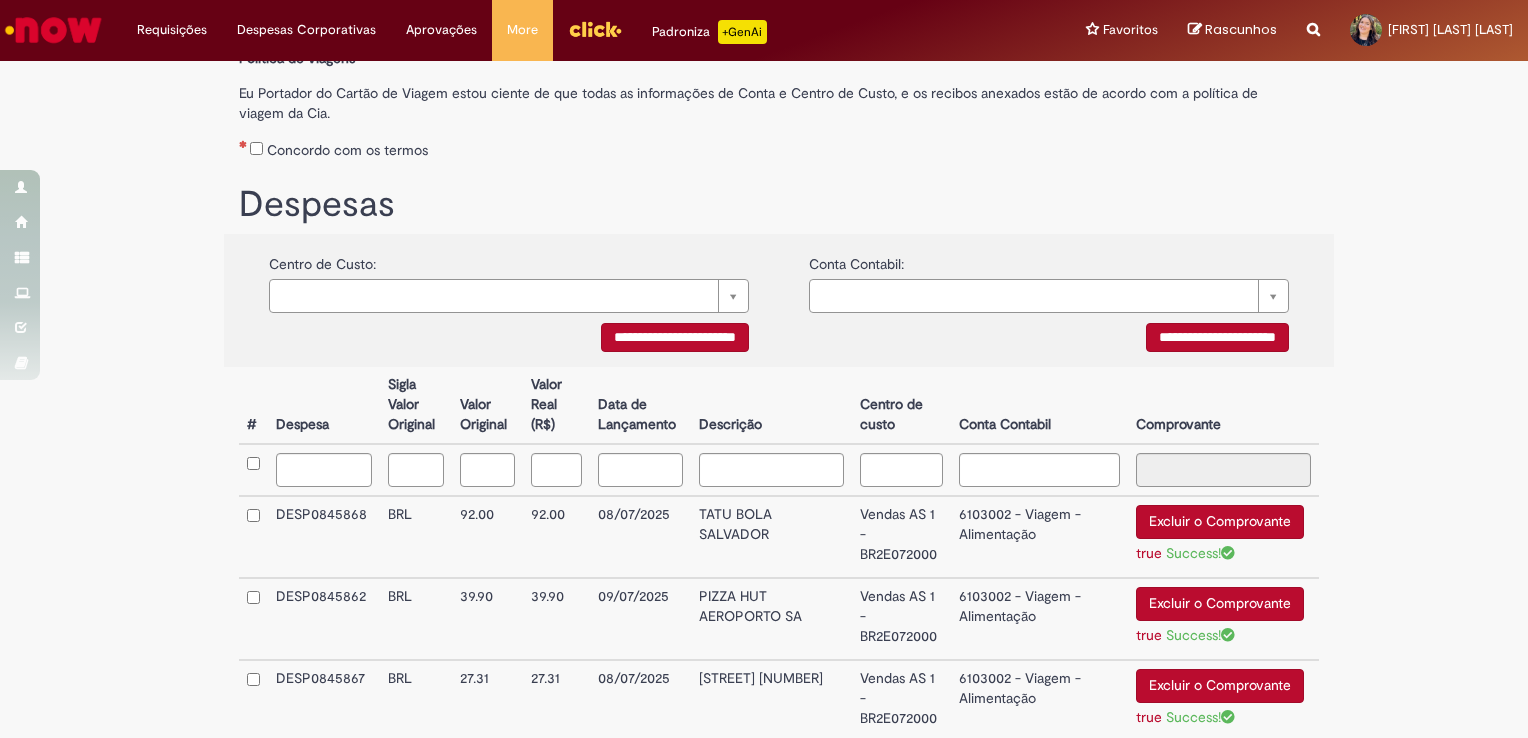 click on "Concordo com os termos" at bounding box center (779, 146) 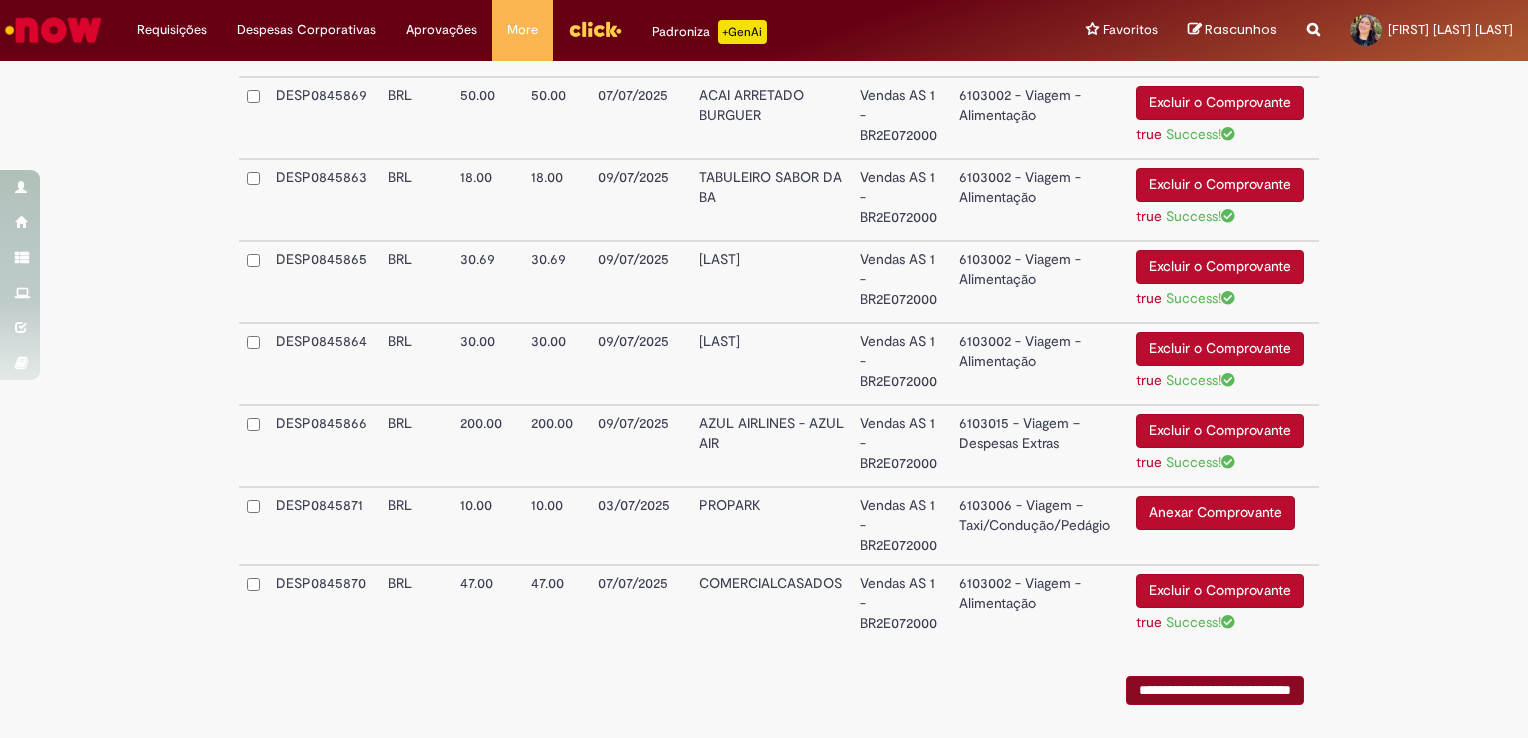 scroll, scrollTop: 960, scrollLeft: 0, axis: vertical 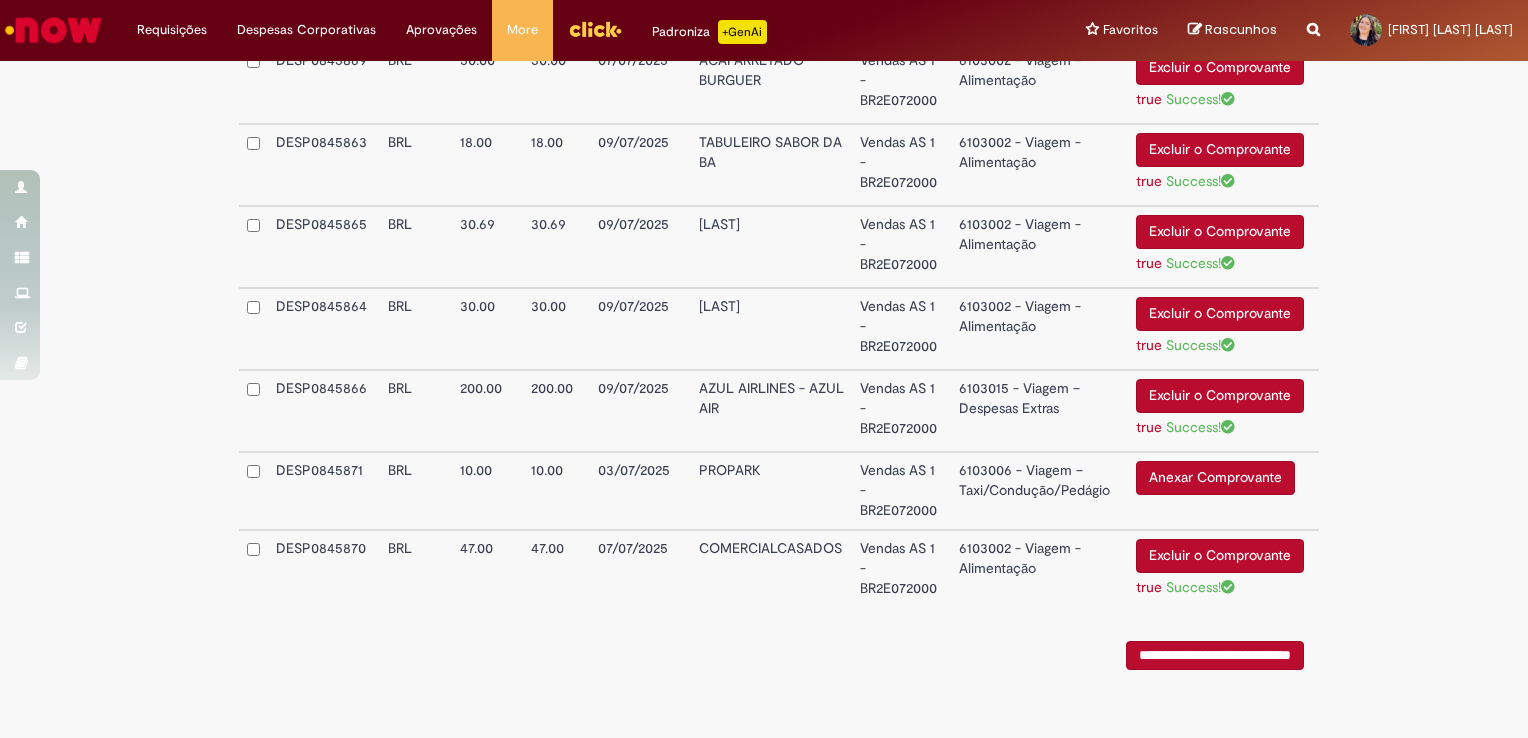 click on "**********" at bounding box center (1215, 655) 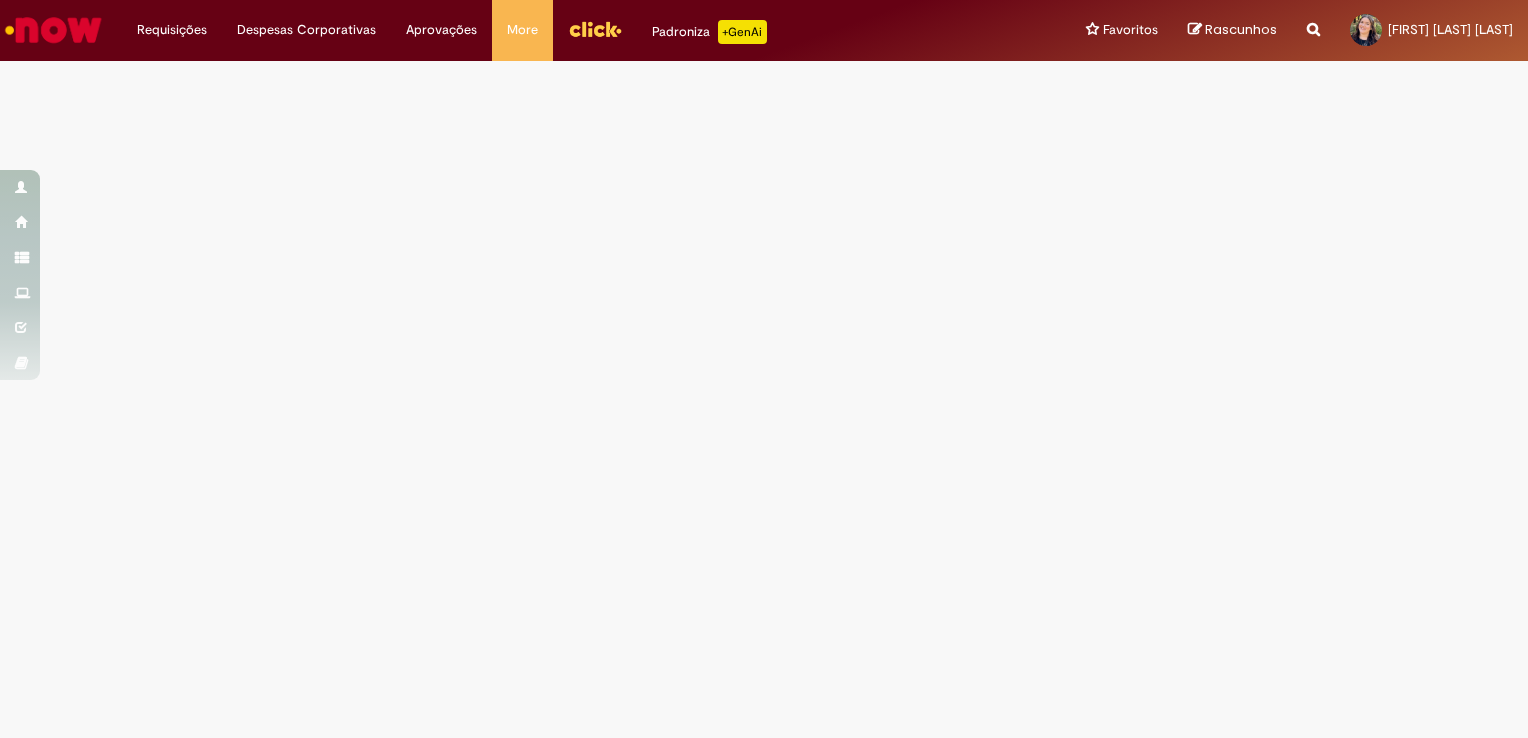 scroll, scrollTop: 0, scrollLeft: 0, axis: both 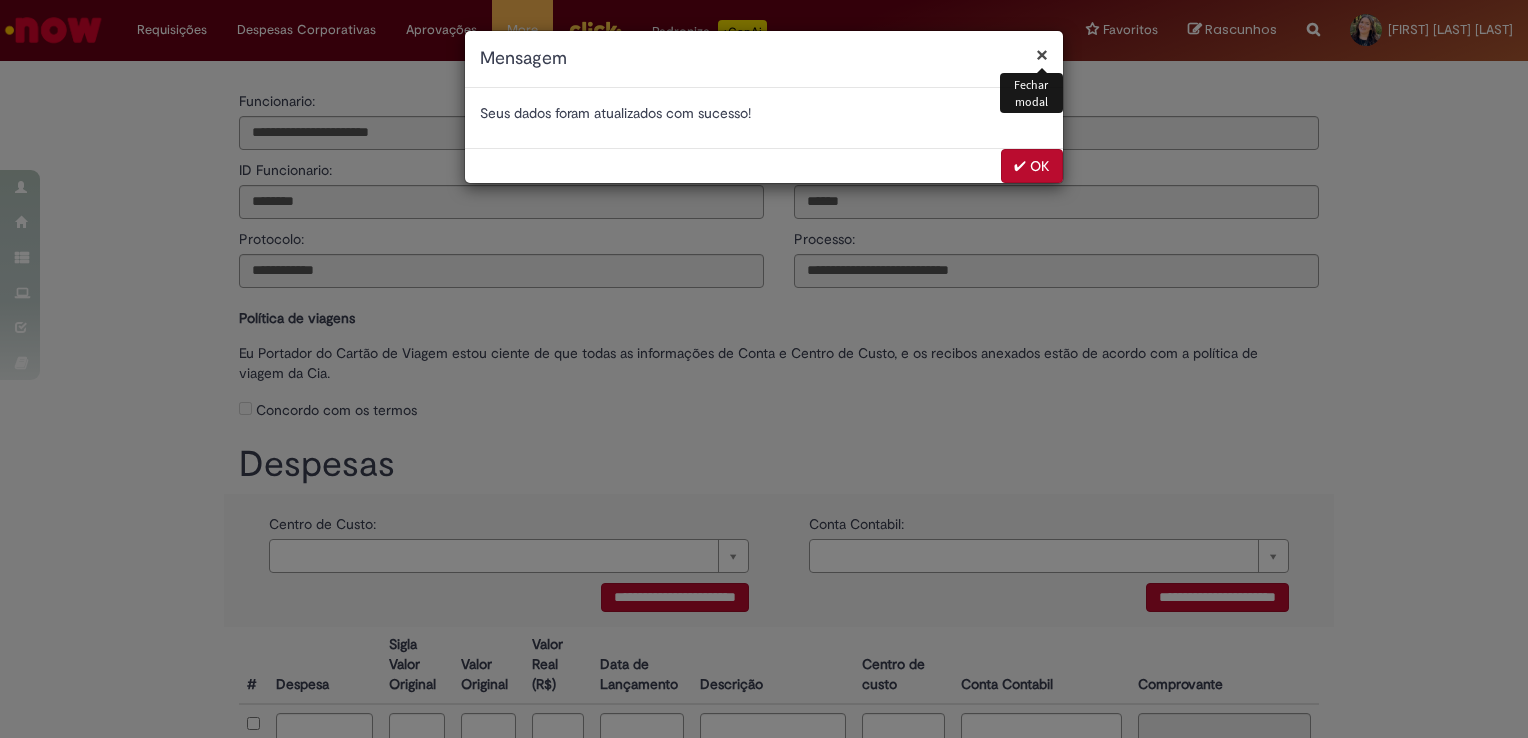 click on "✔ OK" at bounding box center (1032, 166) 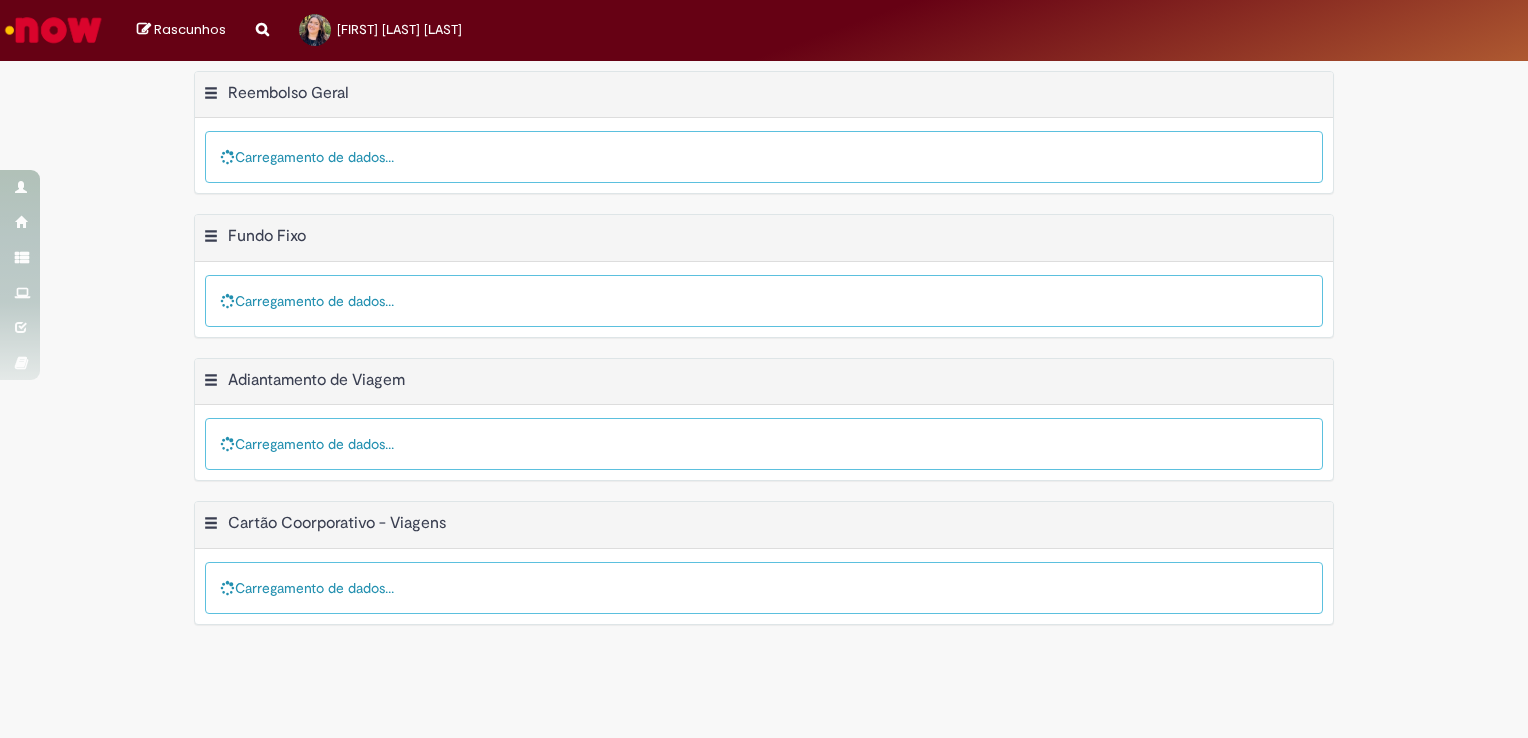 scroll, scrollTop: 0, scrollLeft: 0, axis: both 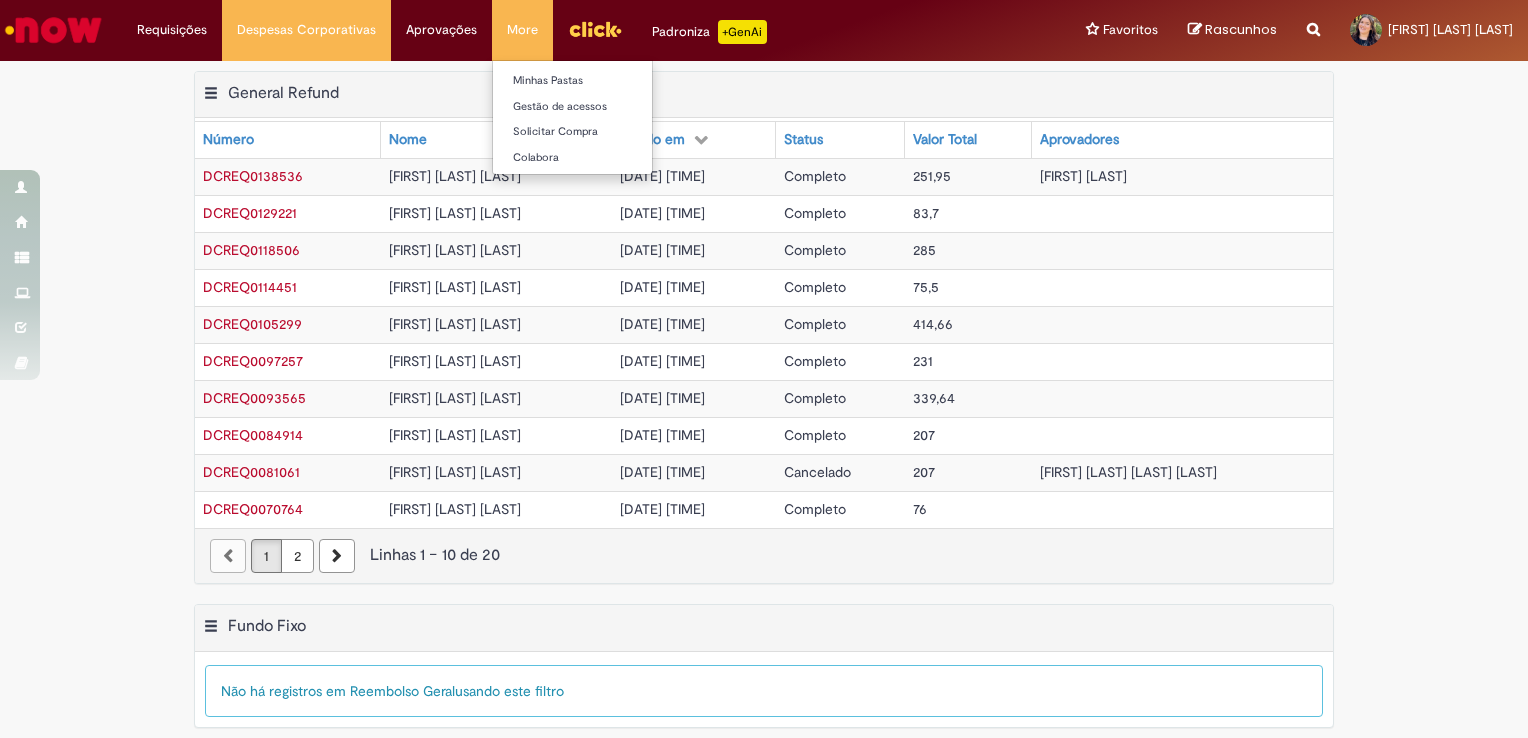 click on "More
Minhas Pastas
Gestão de acessos
Solicitar Compra
Colabora" at bounding box center (522, 30) 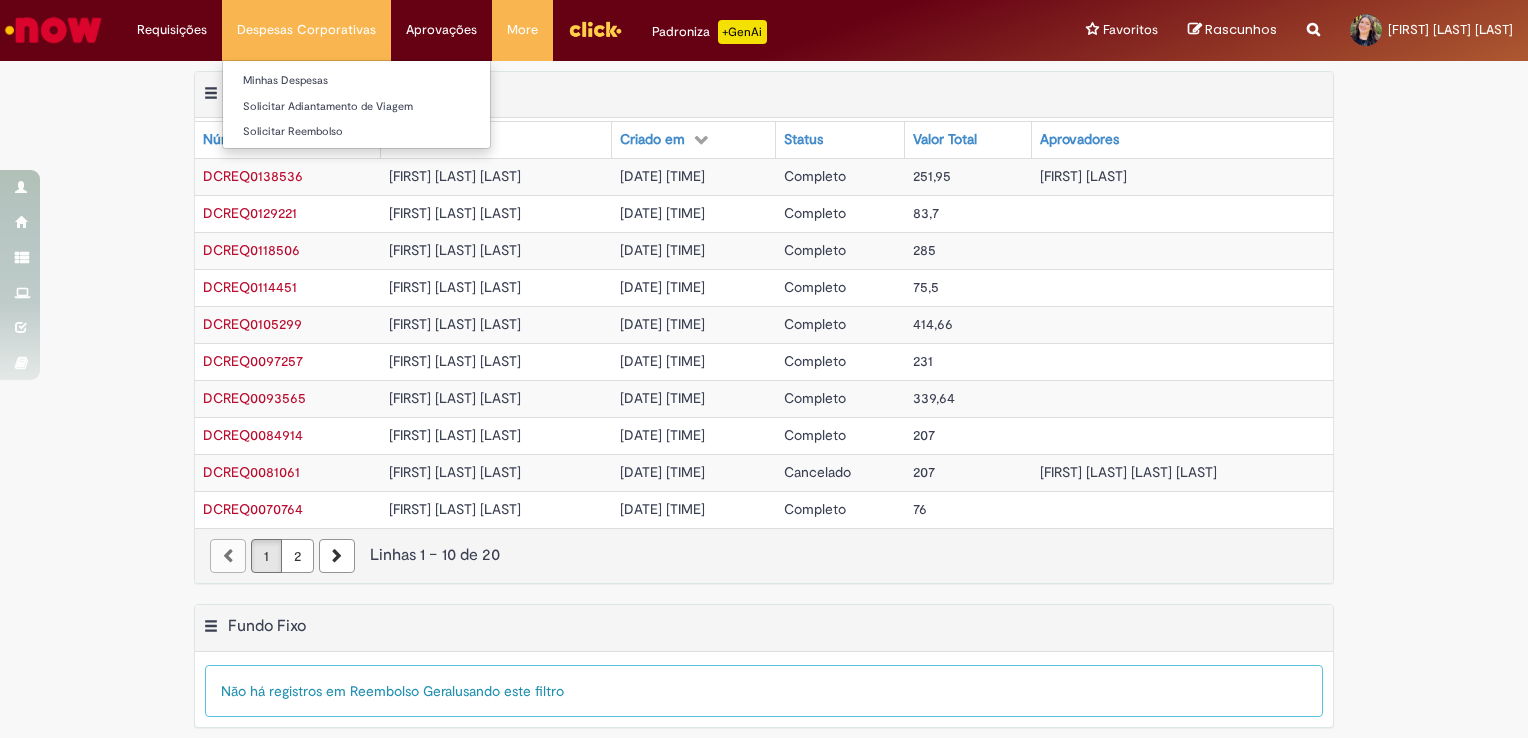 click on "Despesas Corporativas
Minhas Despesas
Solicitar Adiantamento de Viagem
Solicitar Reembolso" at bounding box center (306, 30) 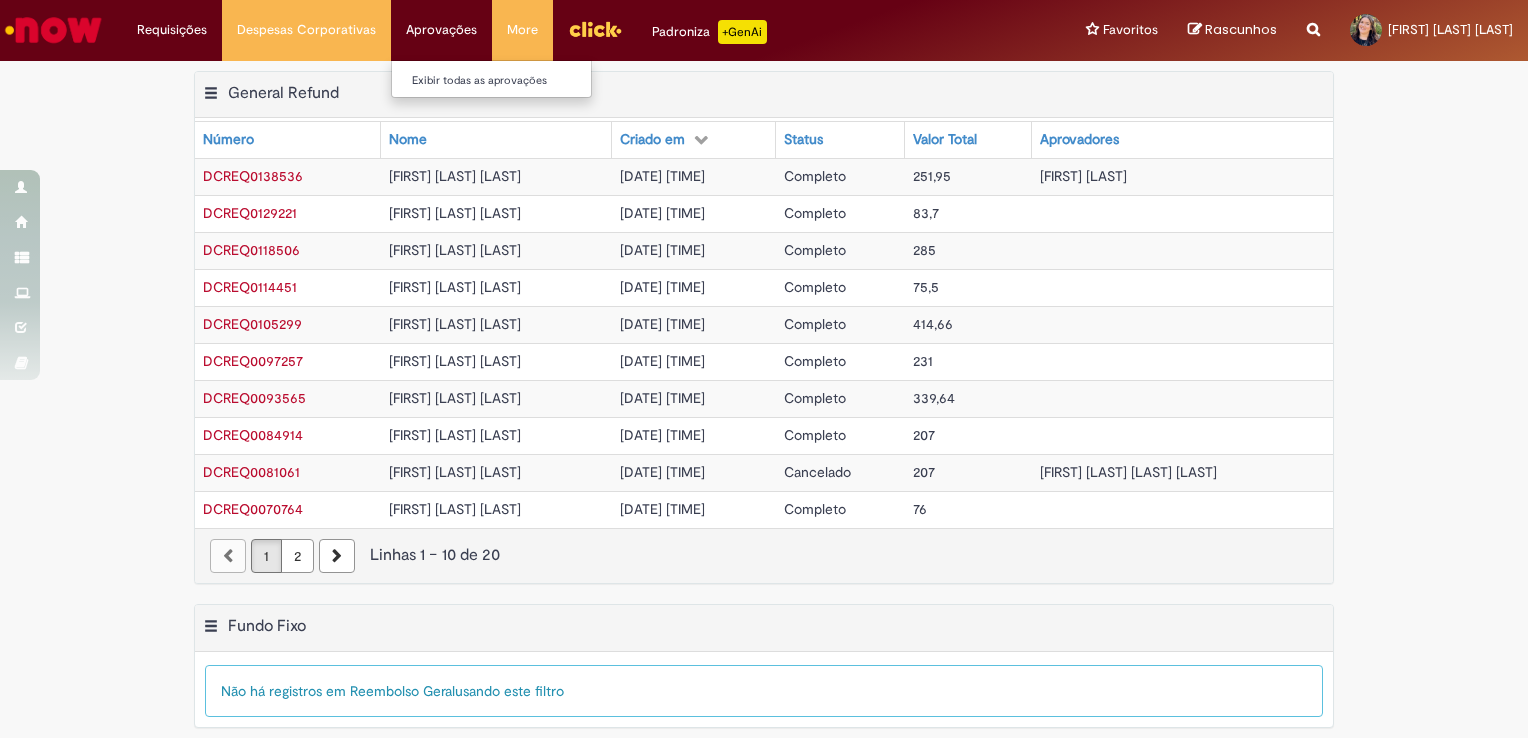 click on "Aprovações
Exibir todas as aprovações" at bounding box center (172, 30) 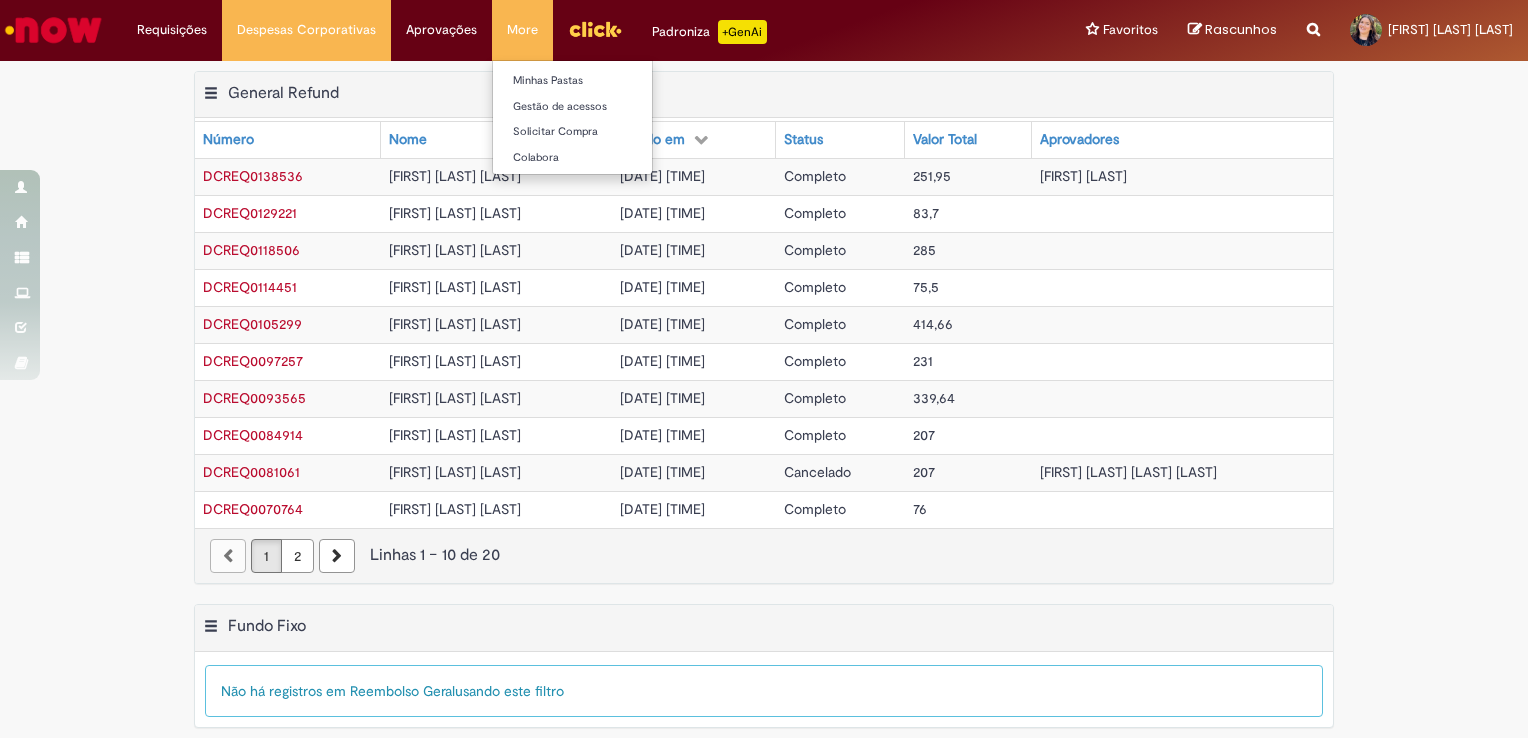 click on "More
Minhas Pastas
Gestão de acessos
Solicitar Compra
Colabora" at bounding box center [522, 30] 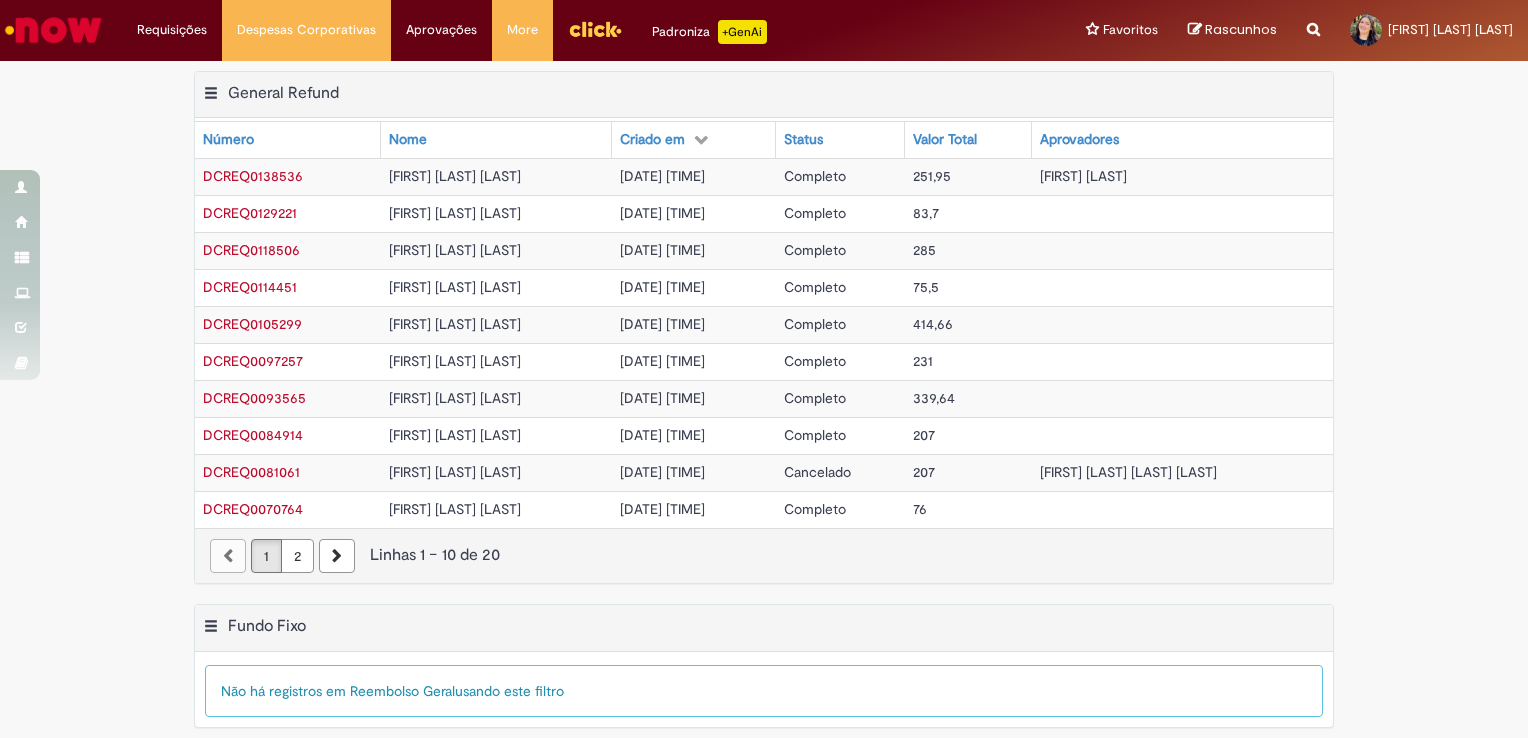 click on "Exportar como PDF   Exportar como Excel   Exportar como CSV
General Refund Tabela - Página 1" at bounding box center [764, 95] 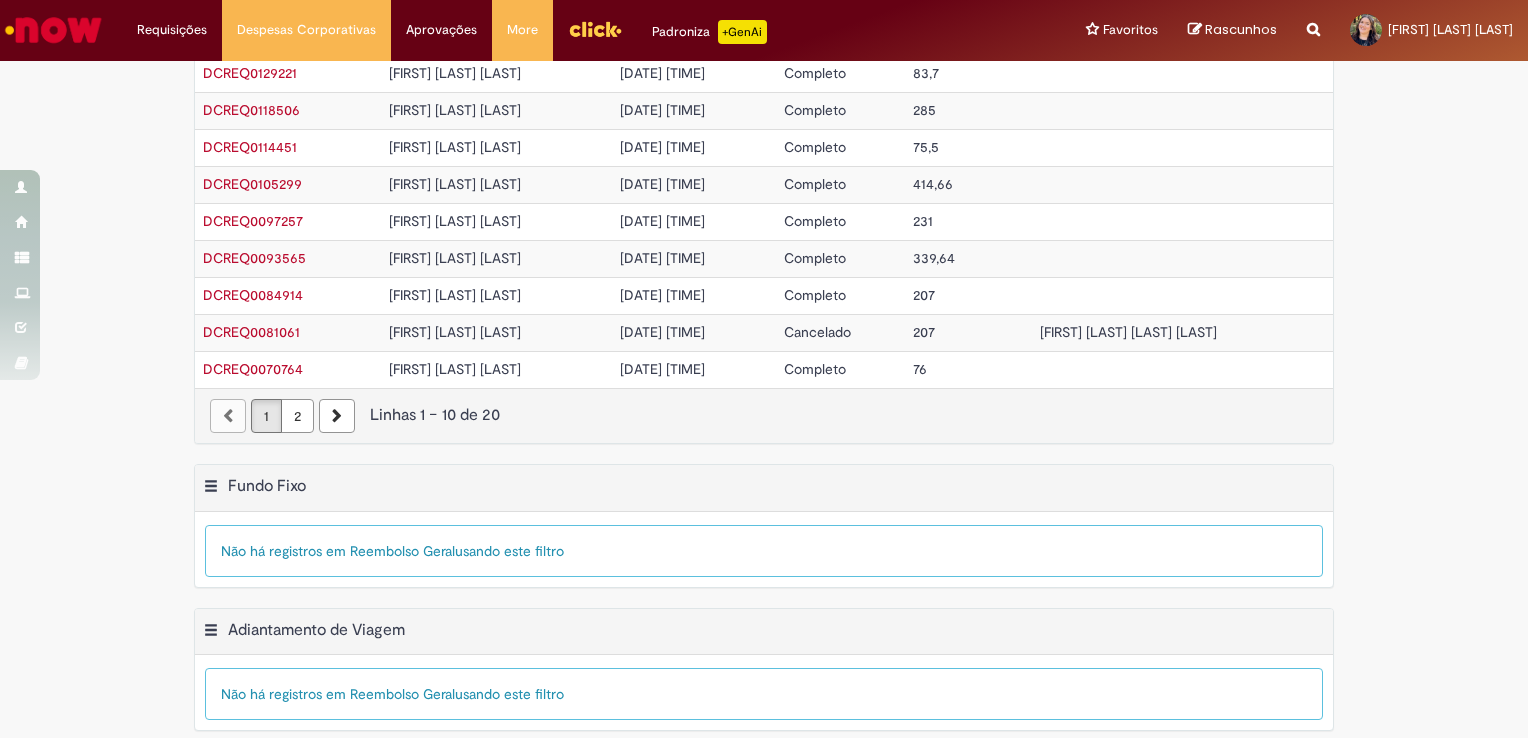scroll, scrollTop: 528, scrollLeft: 0, axis: vertical 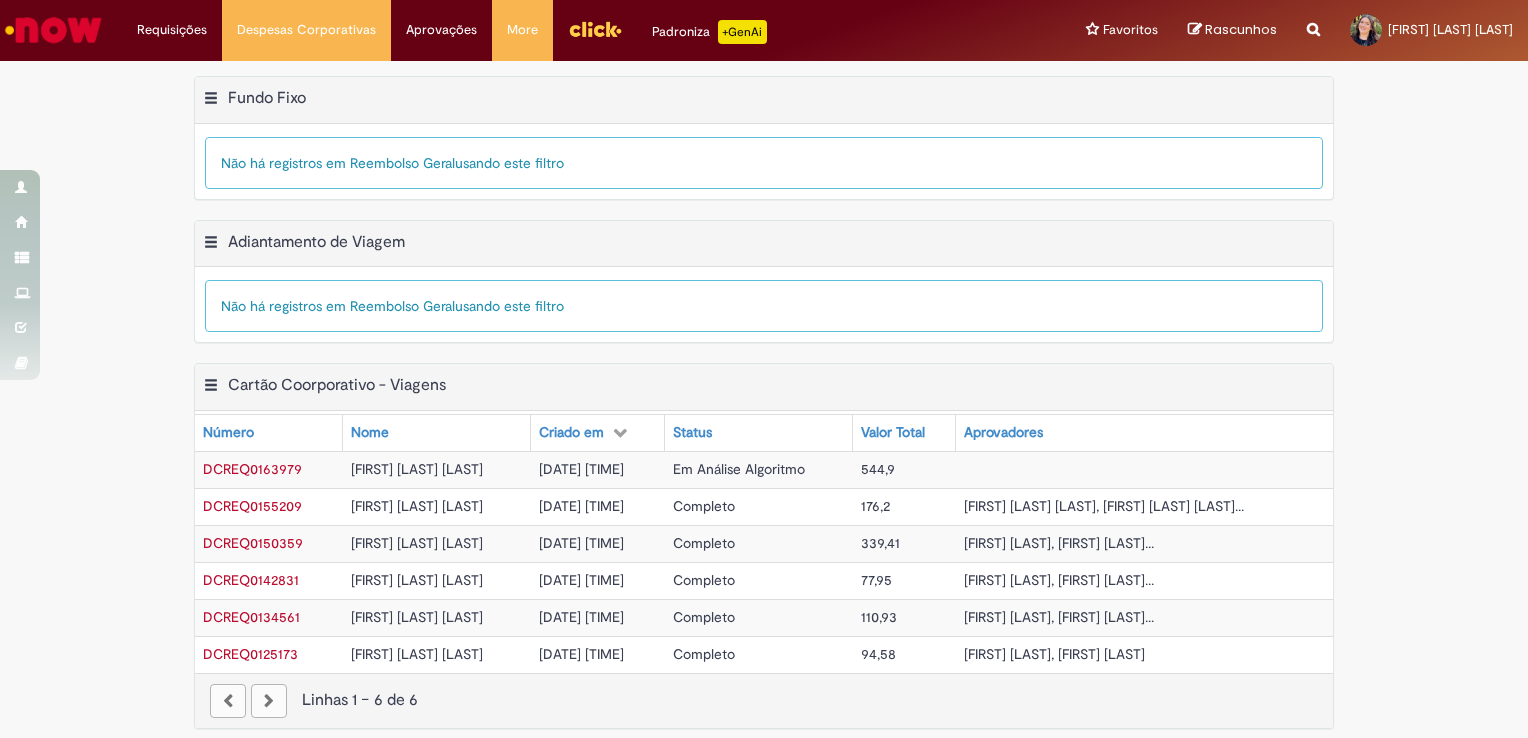 click on "DCREQ0155209" at bounding box center [252, 506] 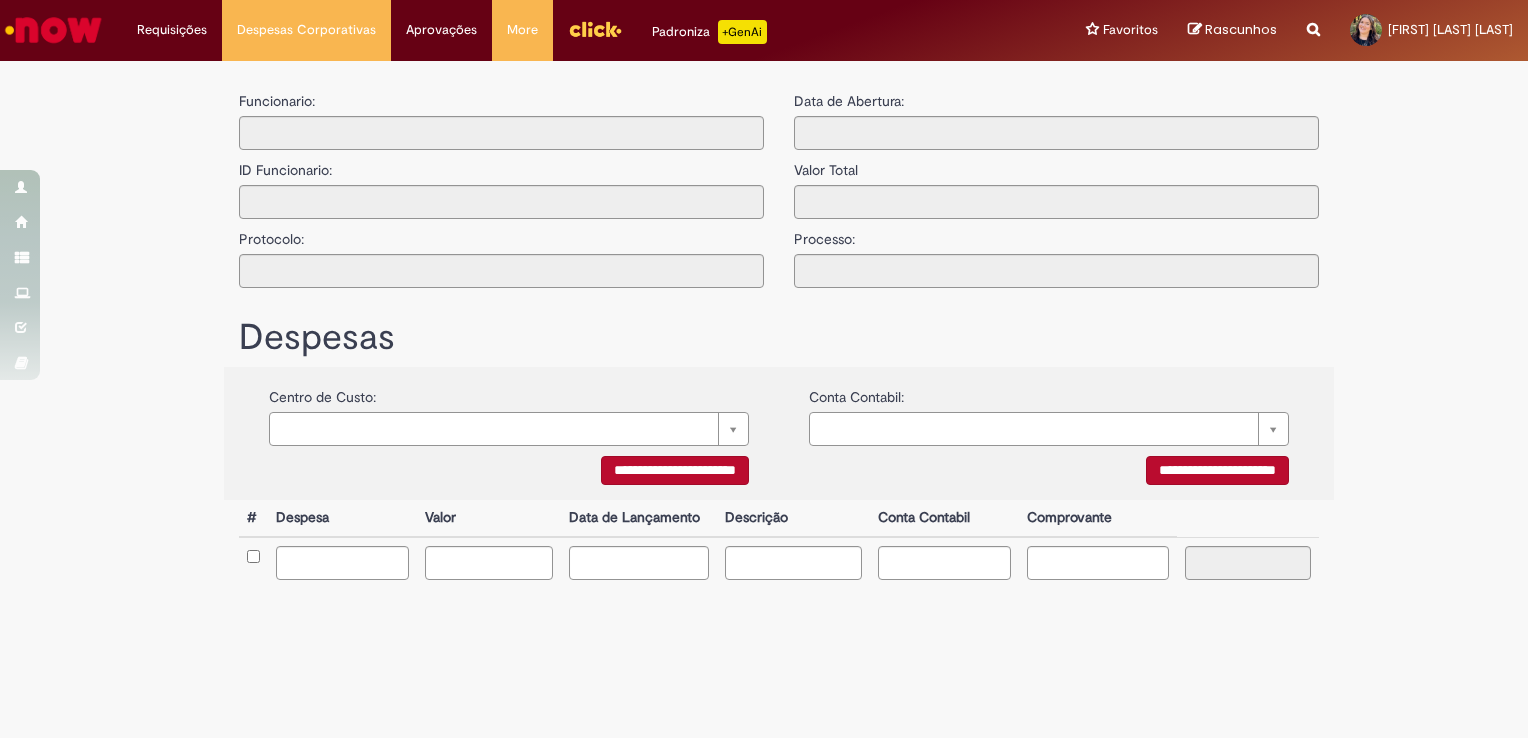 type on "**********" 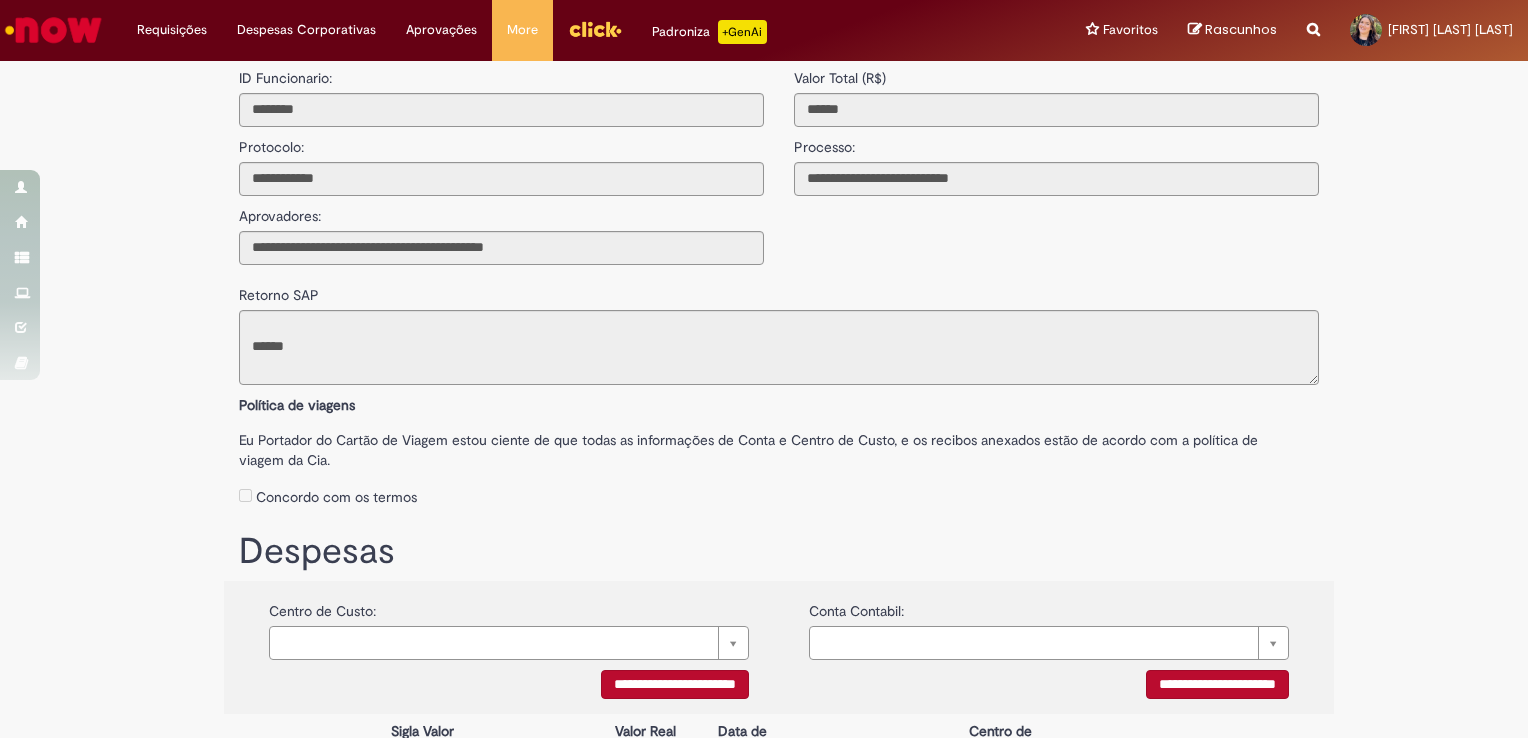 scroll, scrollTop: 0, scrollLeft: 0, axis: both 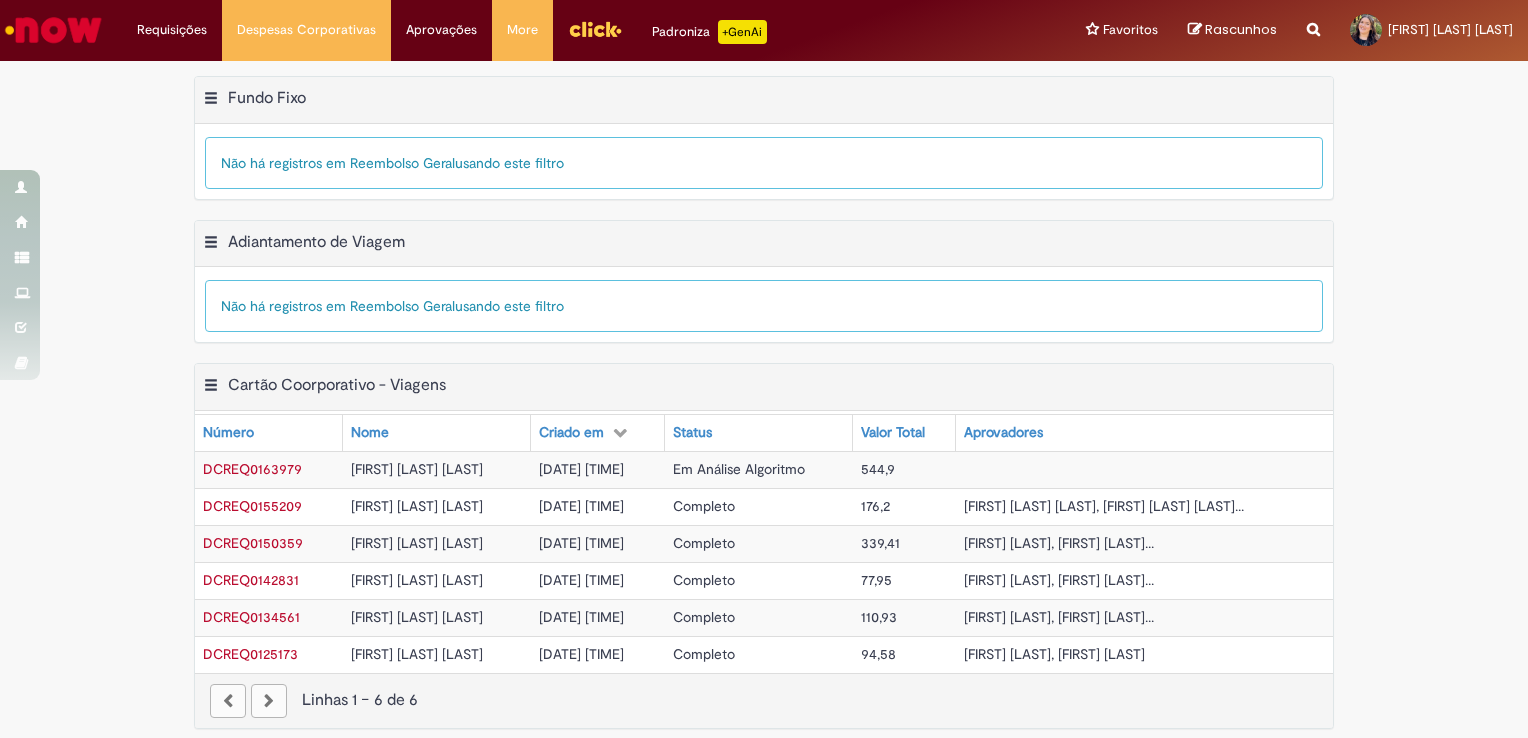 click on "[FIRST] [LAST] [LAST]" at bounding box center (417, 506) 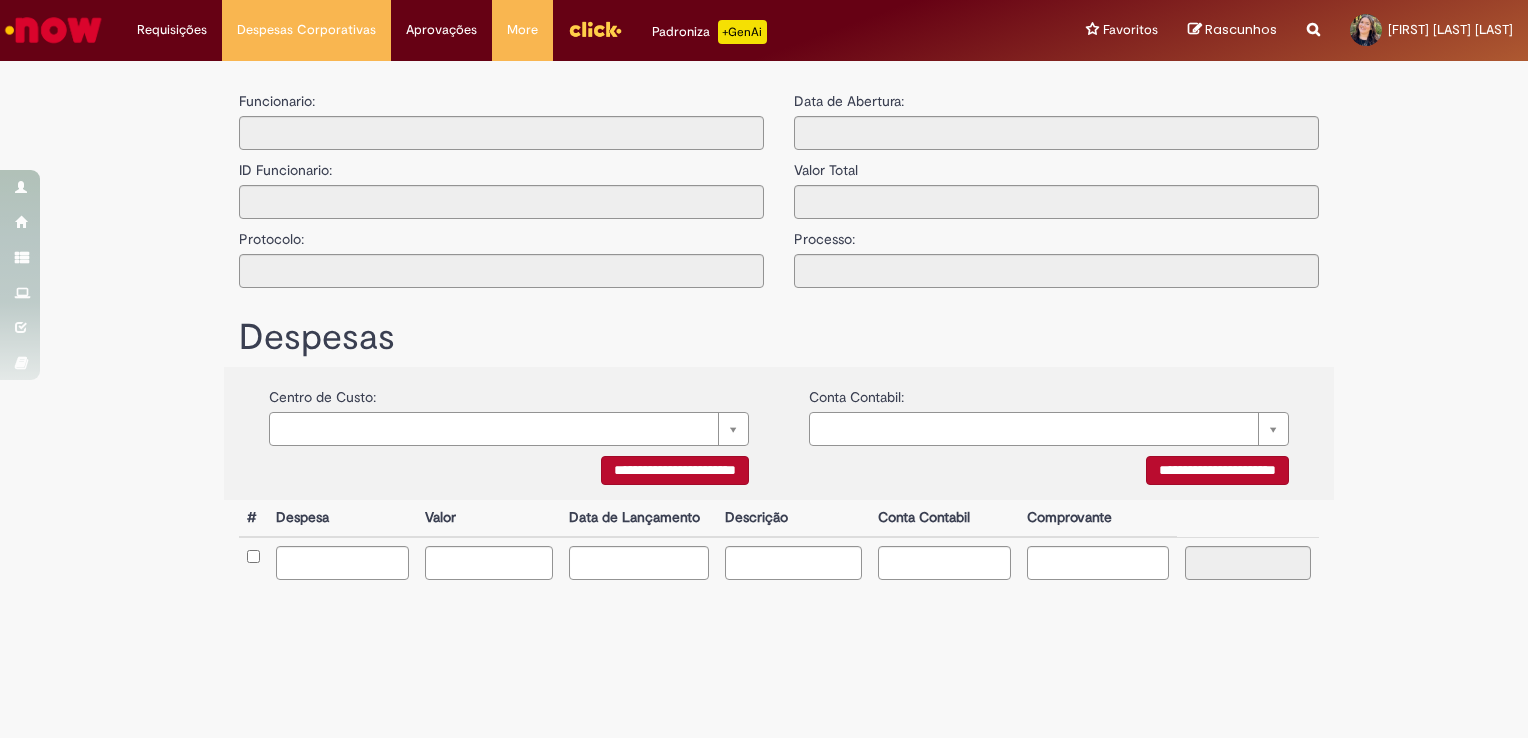 scroll, scrollTop: 0, scrollLeft: 0, axis: both 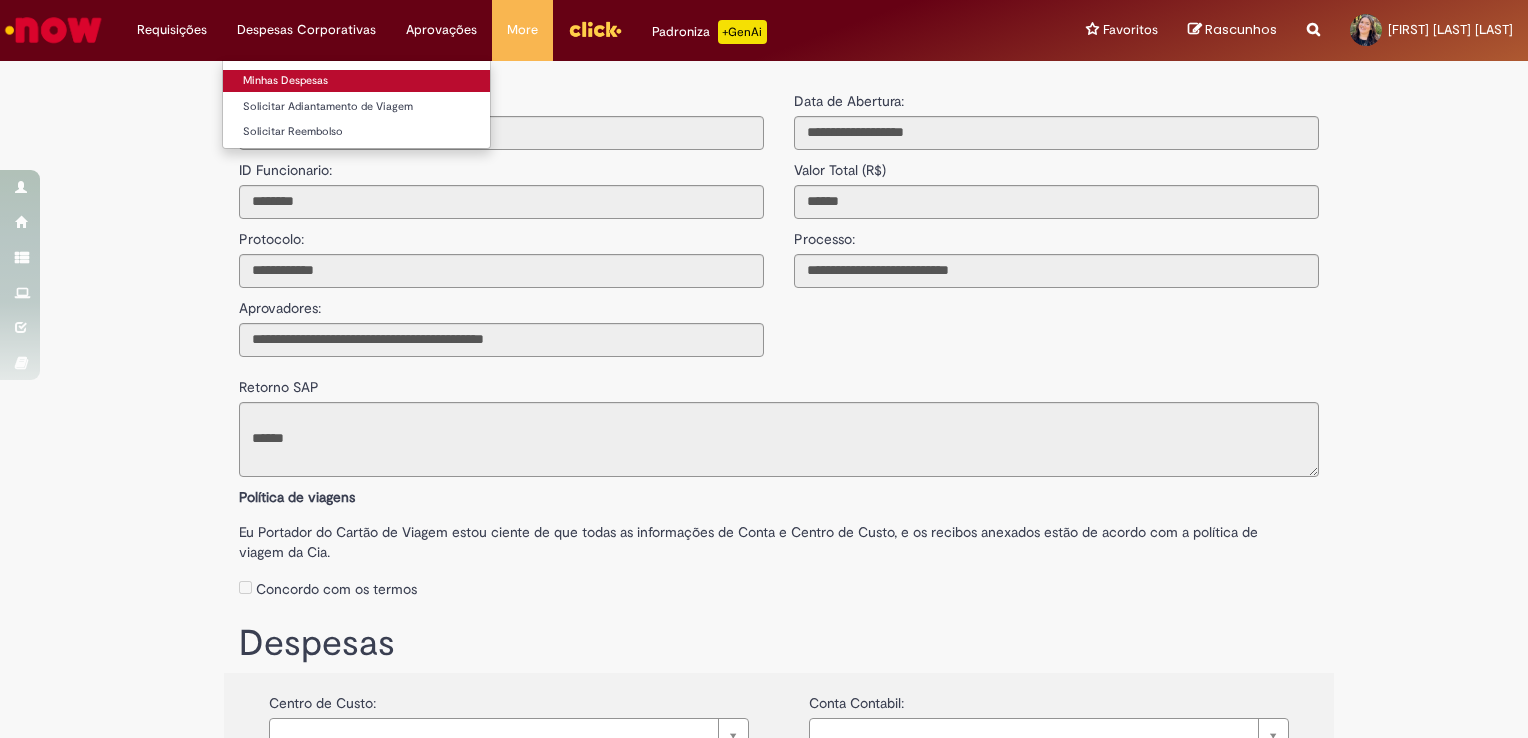 click on "Minhas Despesas" at bounding box center (356, 81) 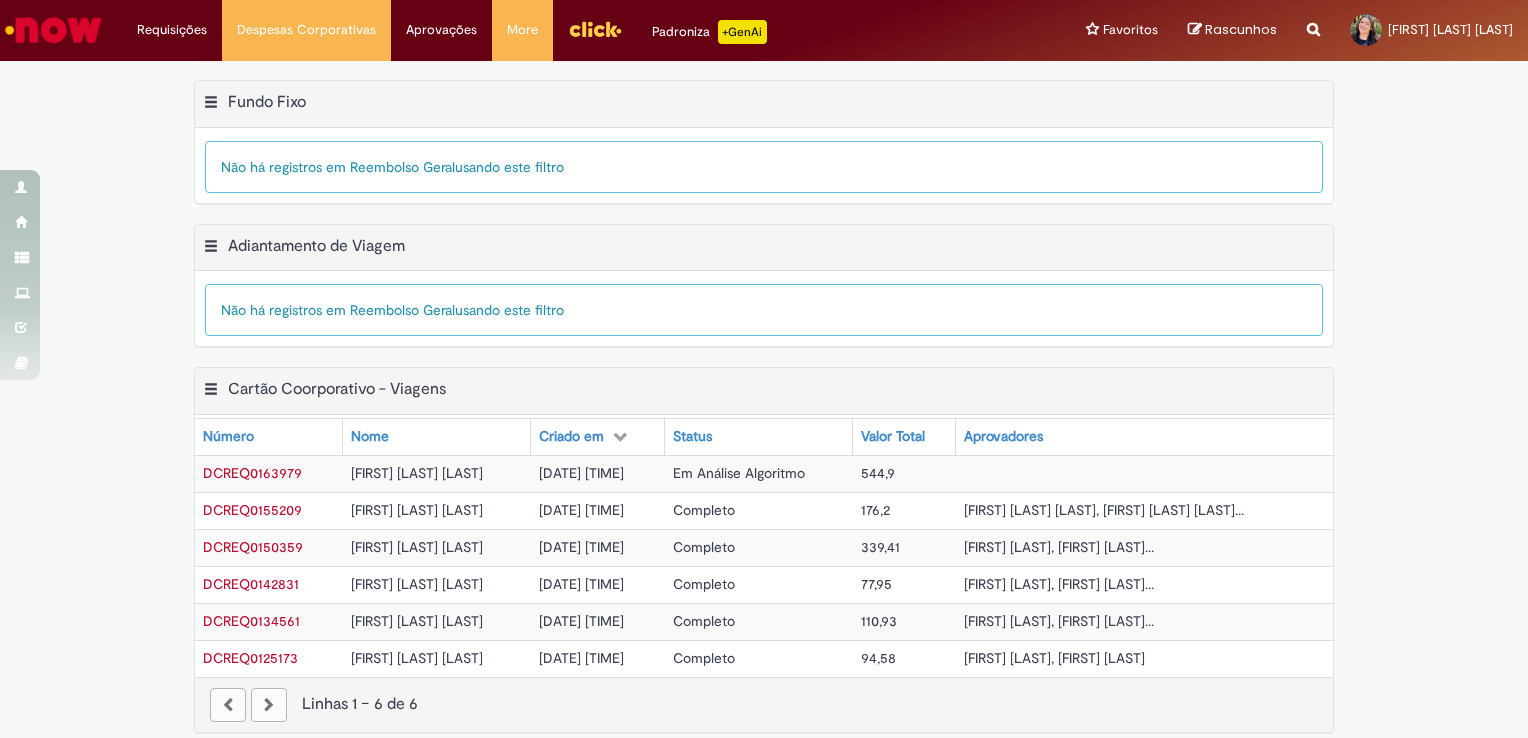 scroll, scrollTop: 528, scrollLeft: 0, axis: vertical 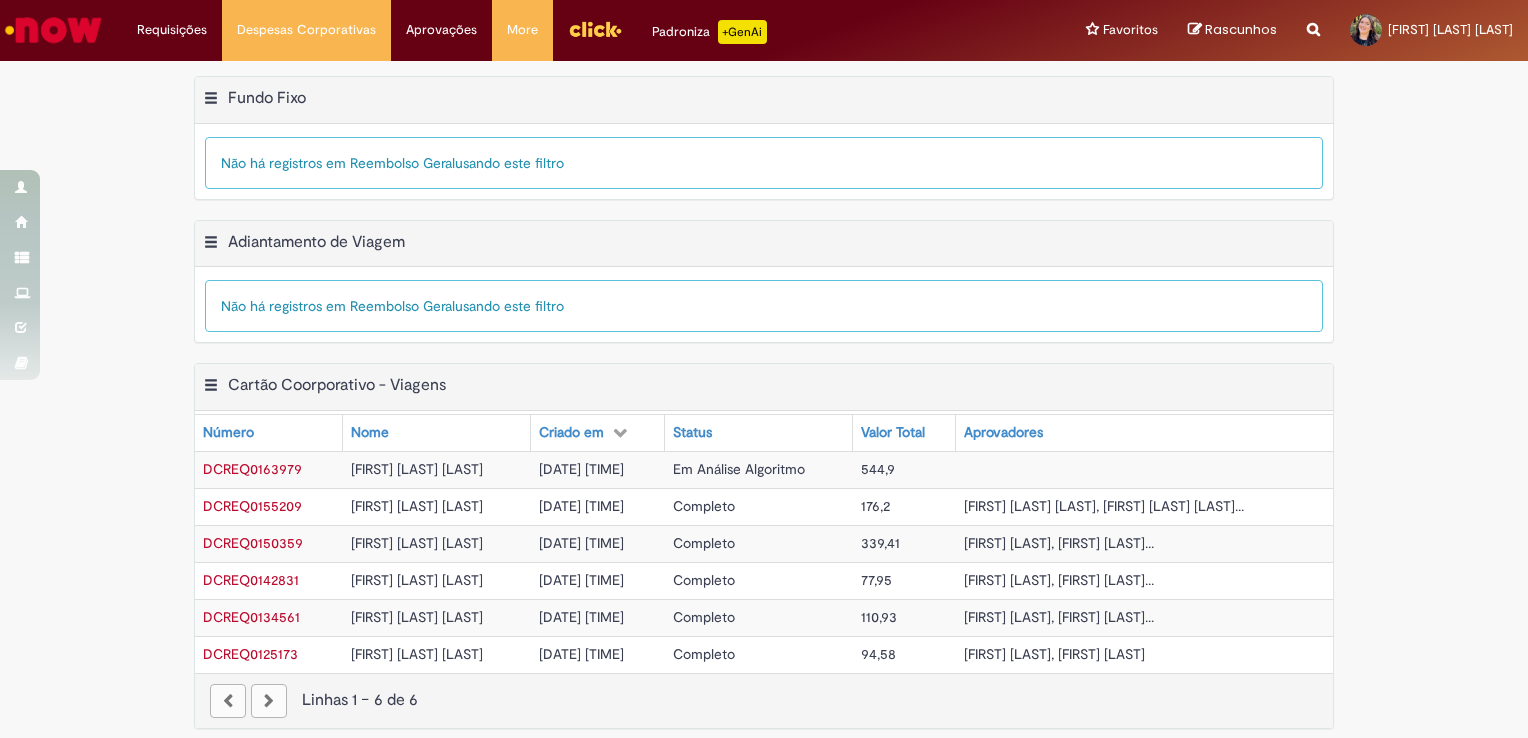 click on "DCREQ0155209" at bounding box center [252, 506] 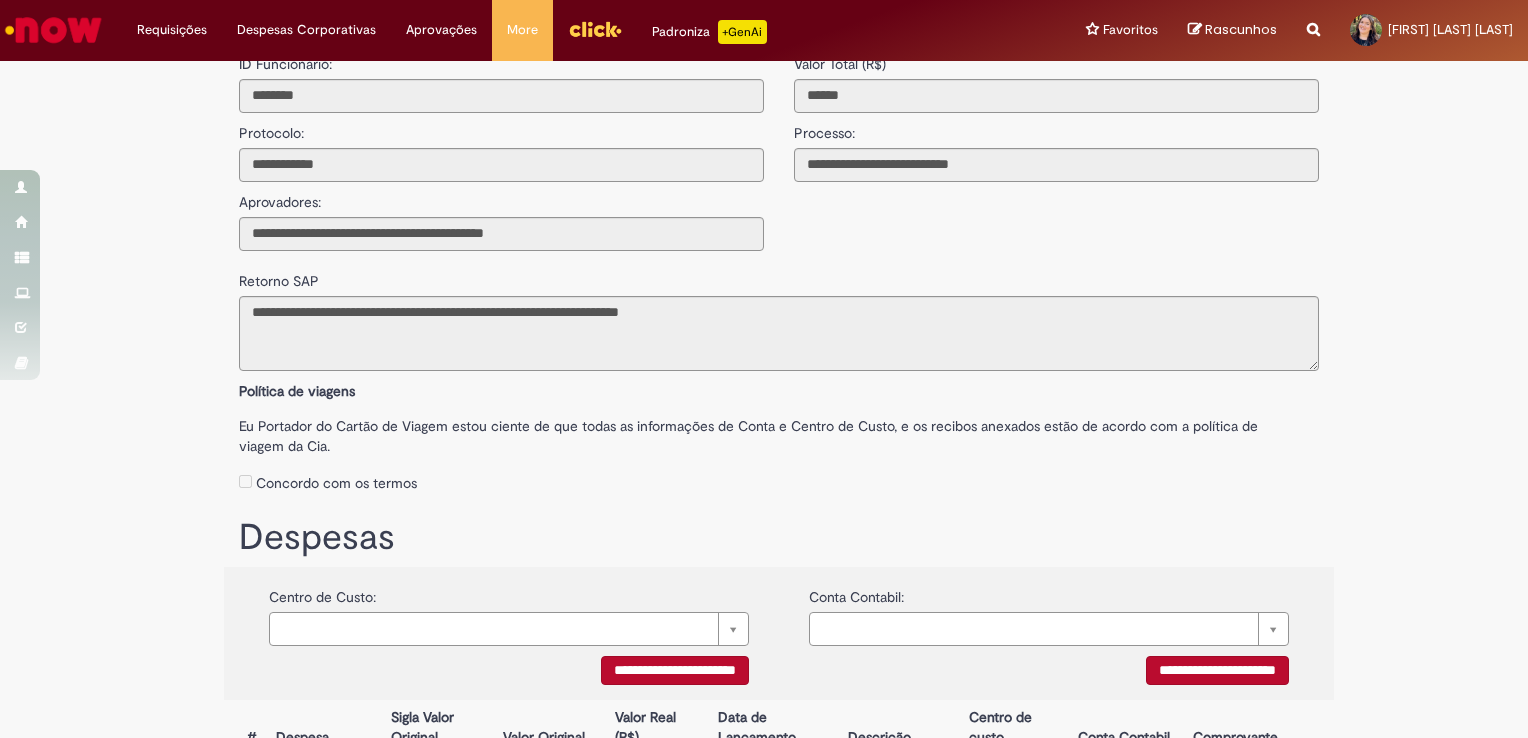 scroll, scrollTop: 0, scrollLeft: 0, axis: both 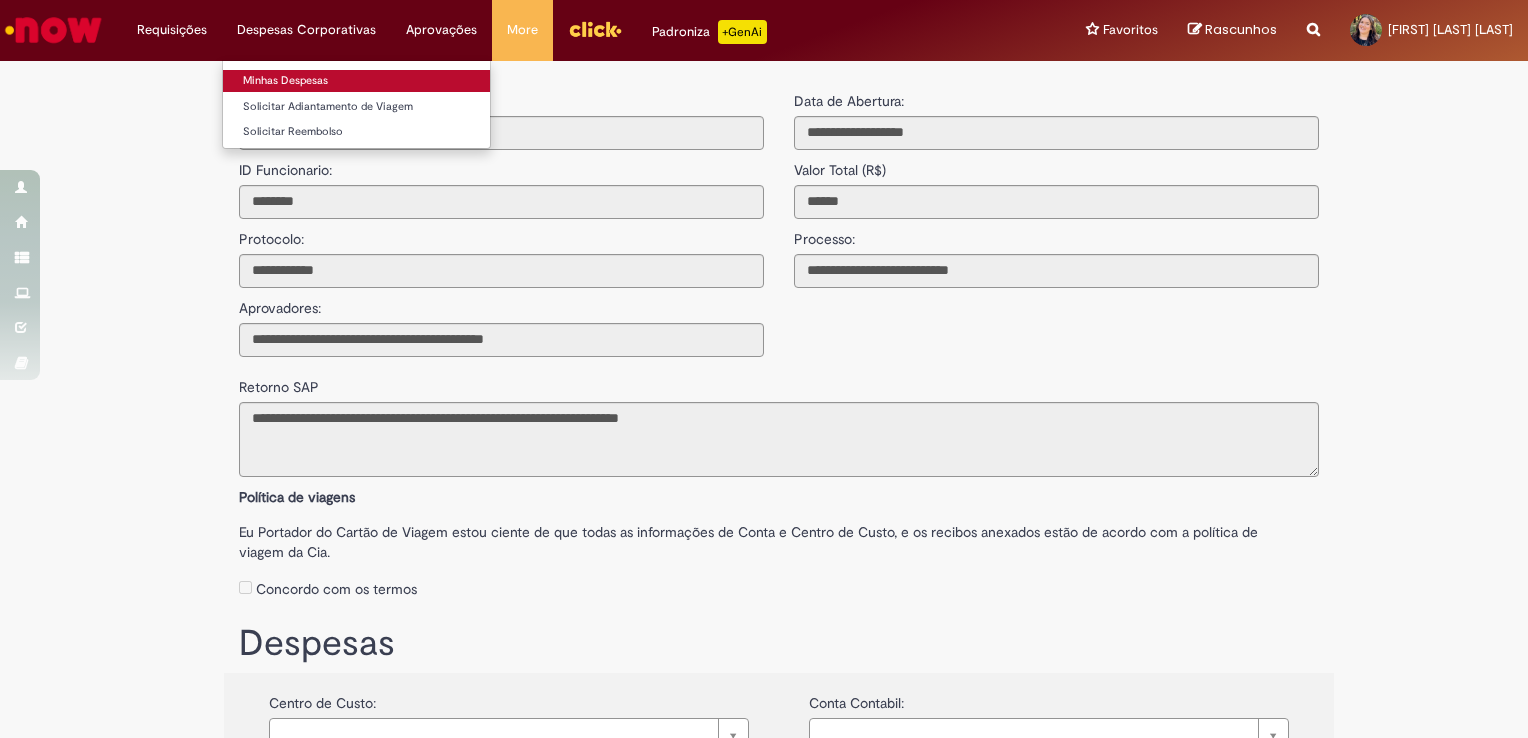 click on "Minhas Despesas" at bounding box center [356, 81] 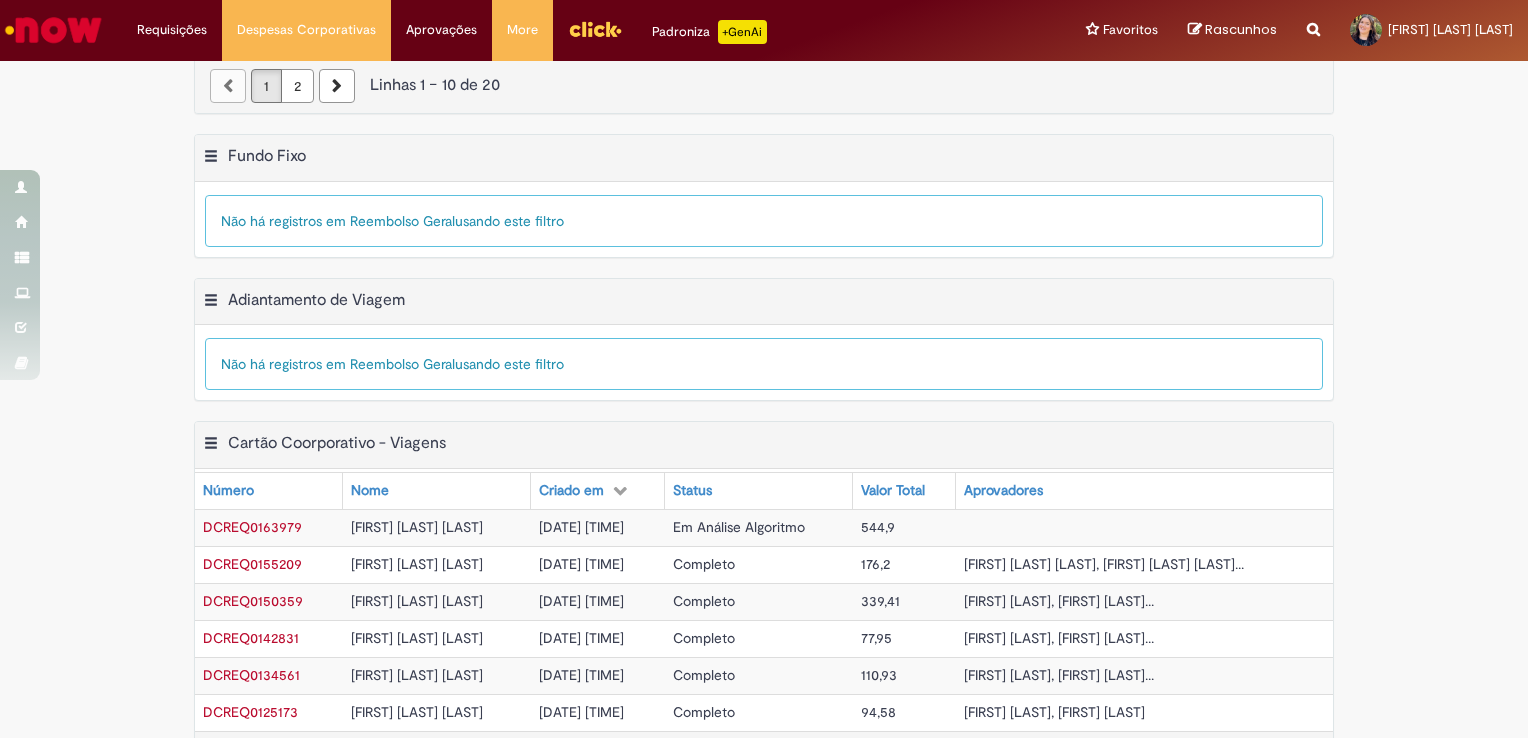 scroll, scrollTop: 528, scrollLeft: 0, axis: vertical 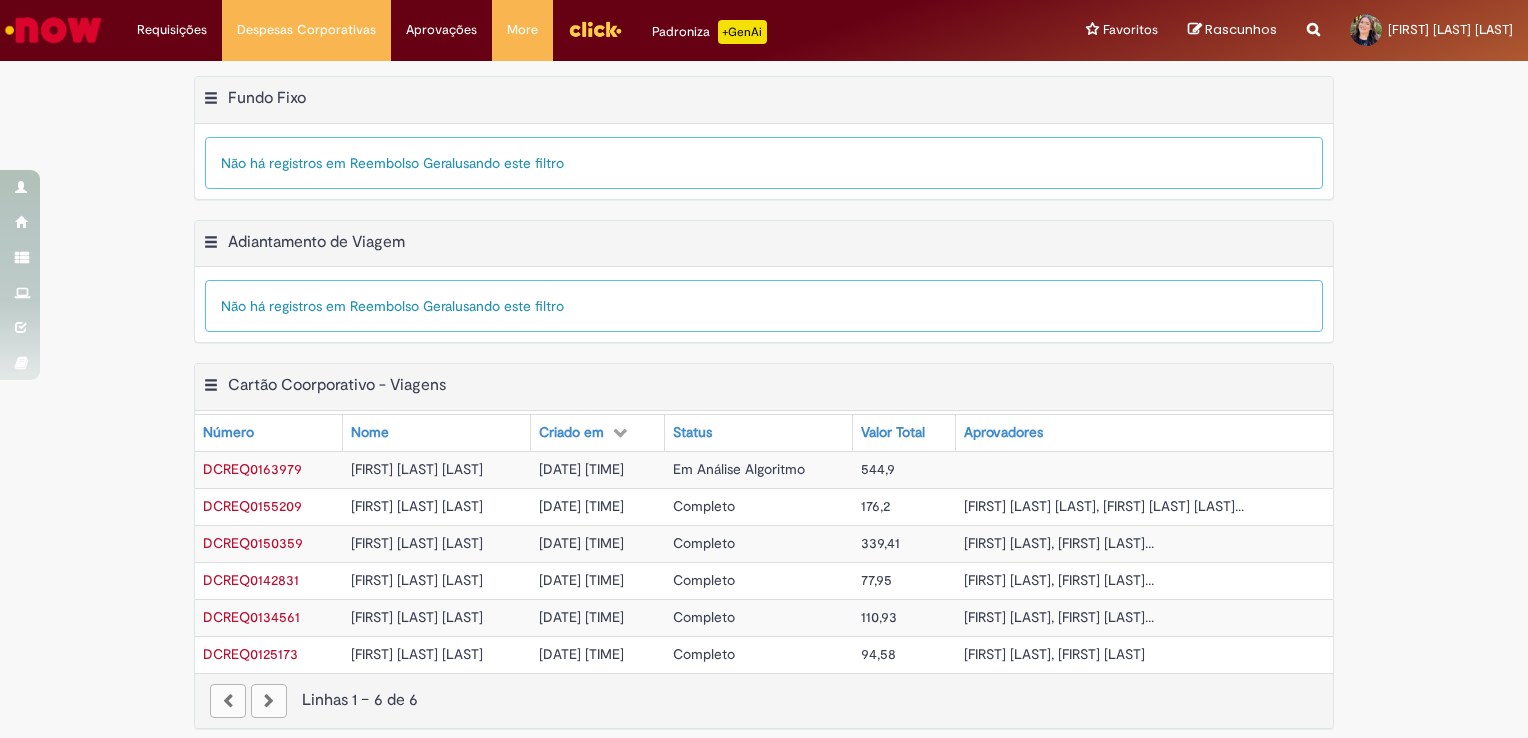 click on "DCREQ0163979" at bounding box center (252, 469) 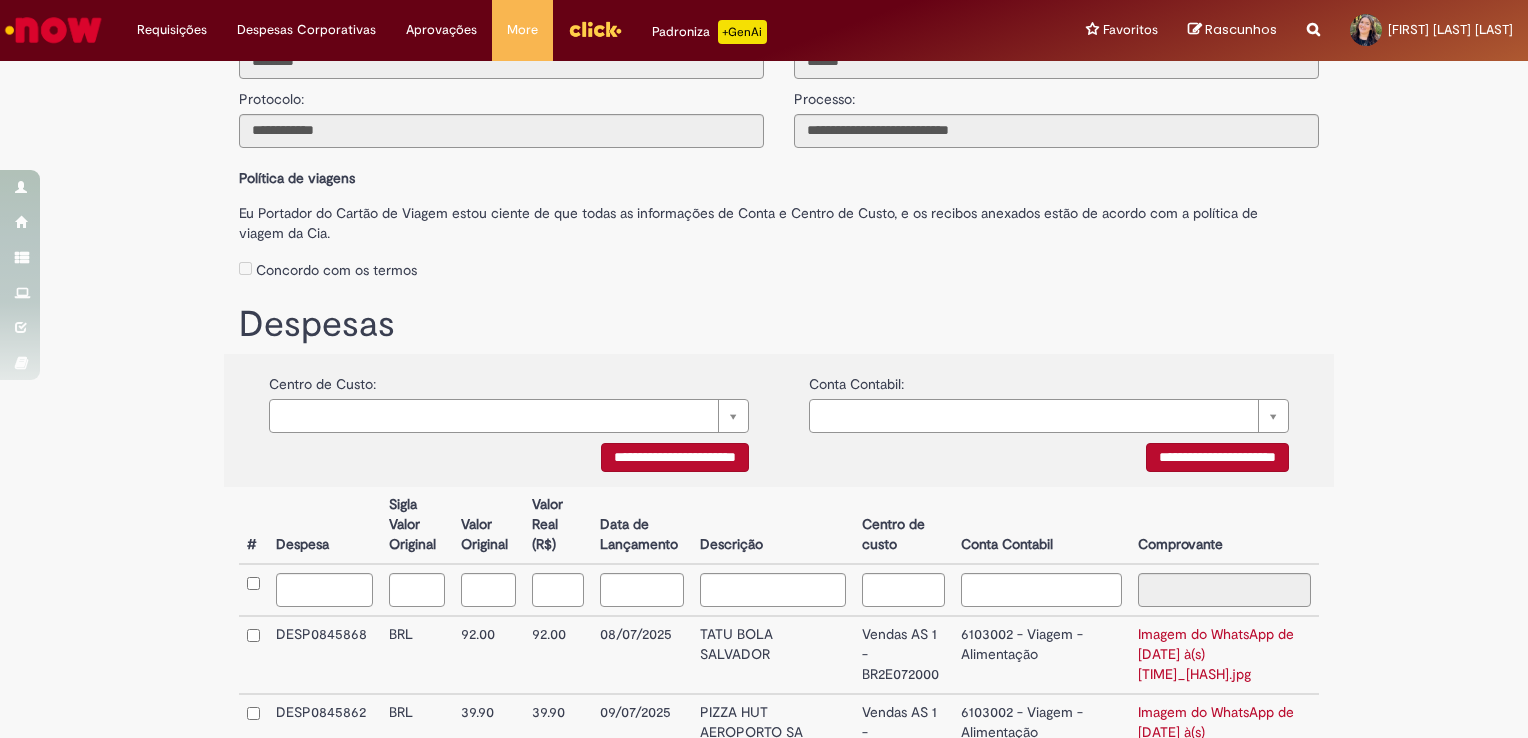 scroll, scrollTop: 0, scrollLeft: 0, axis: both 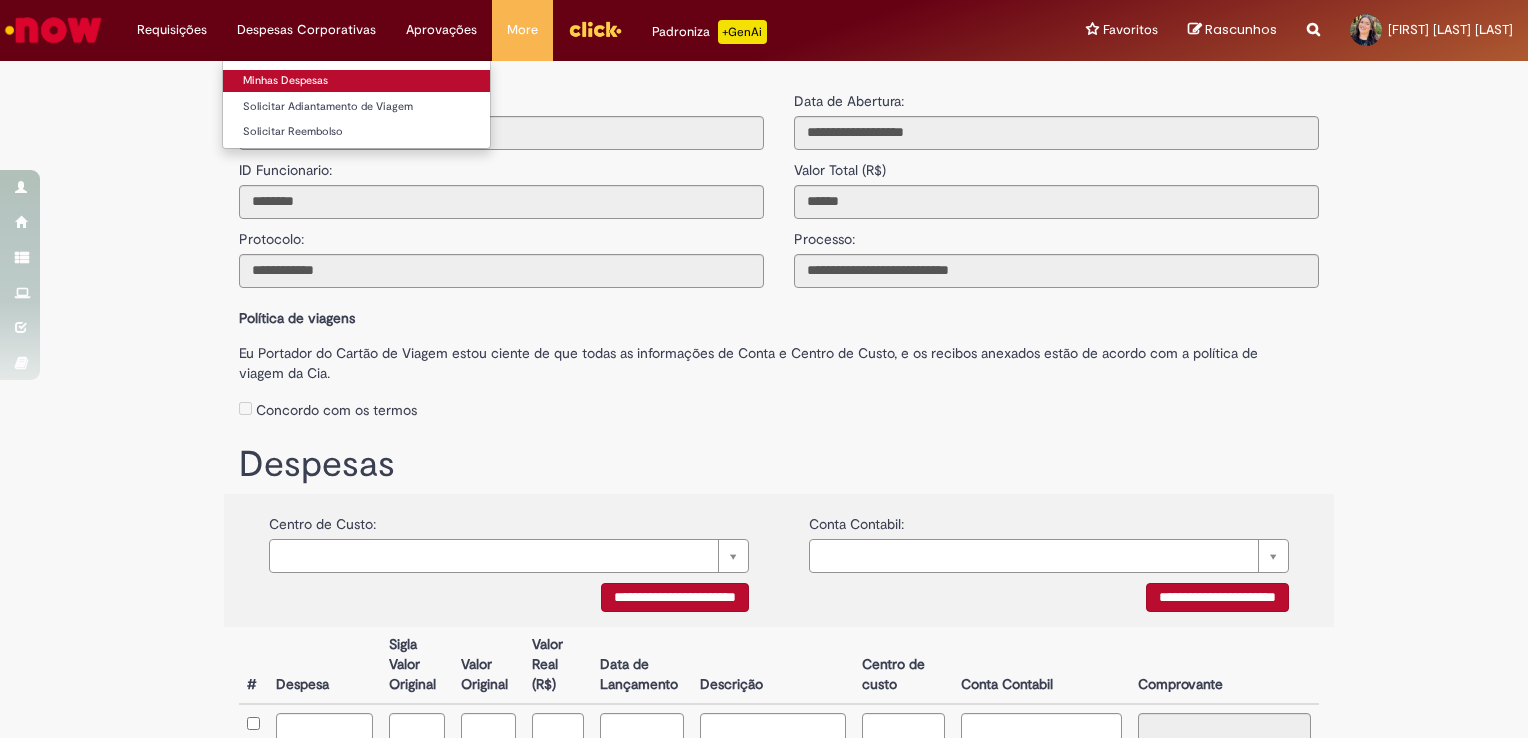 click on "Minhas Despesas" at bounding box center [356, 81] 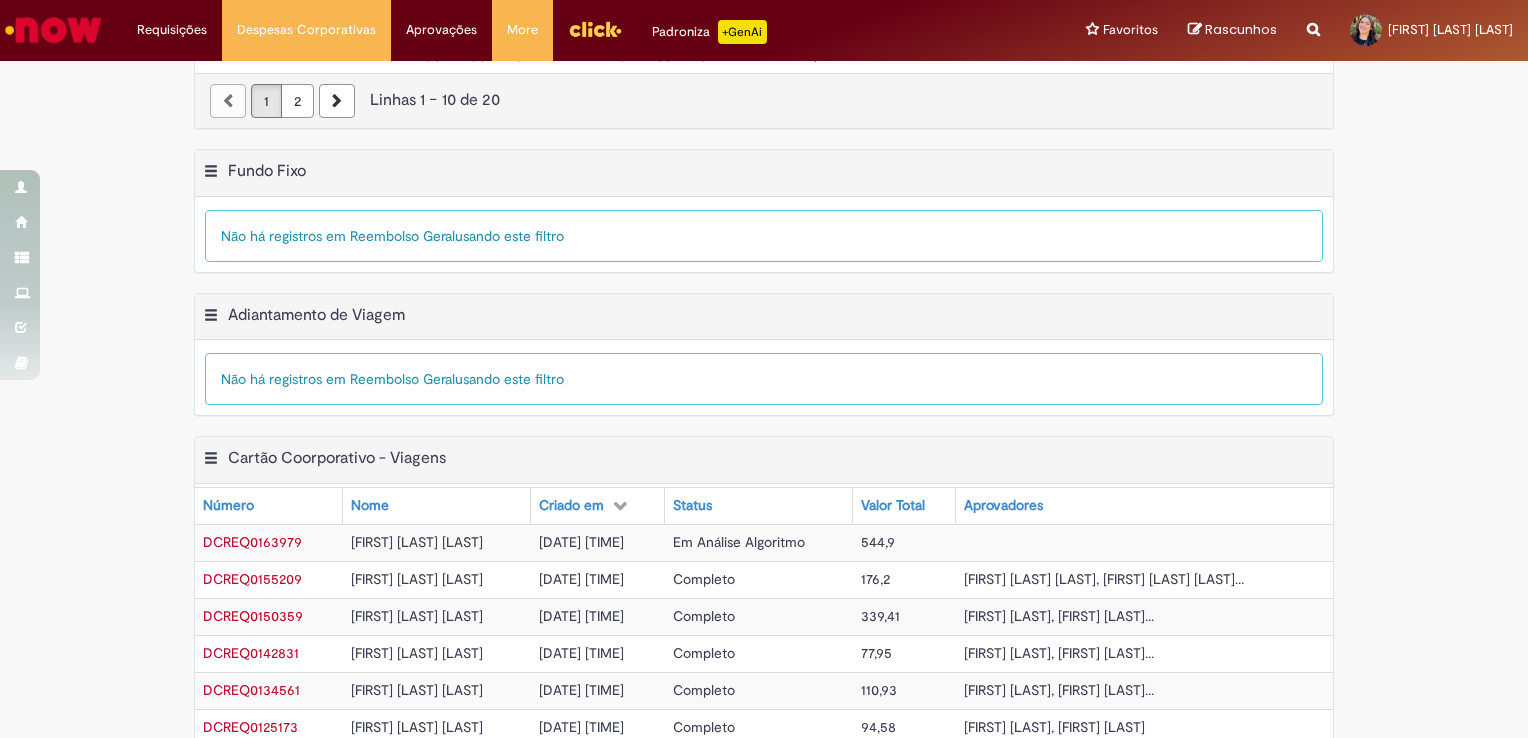 scroll, scrollTop: 528, scrollLeft: 0, axis: vertical 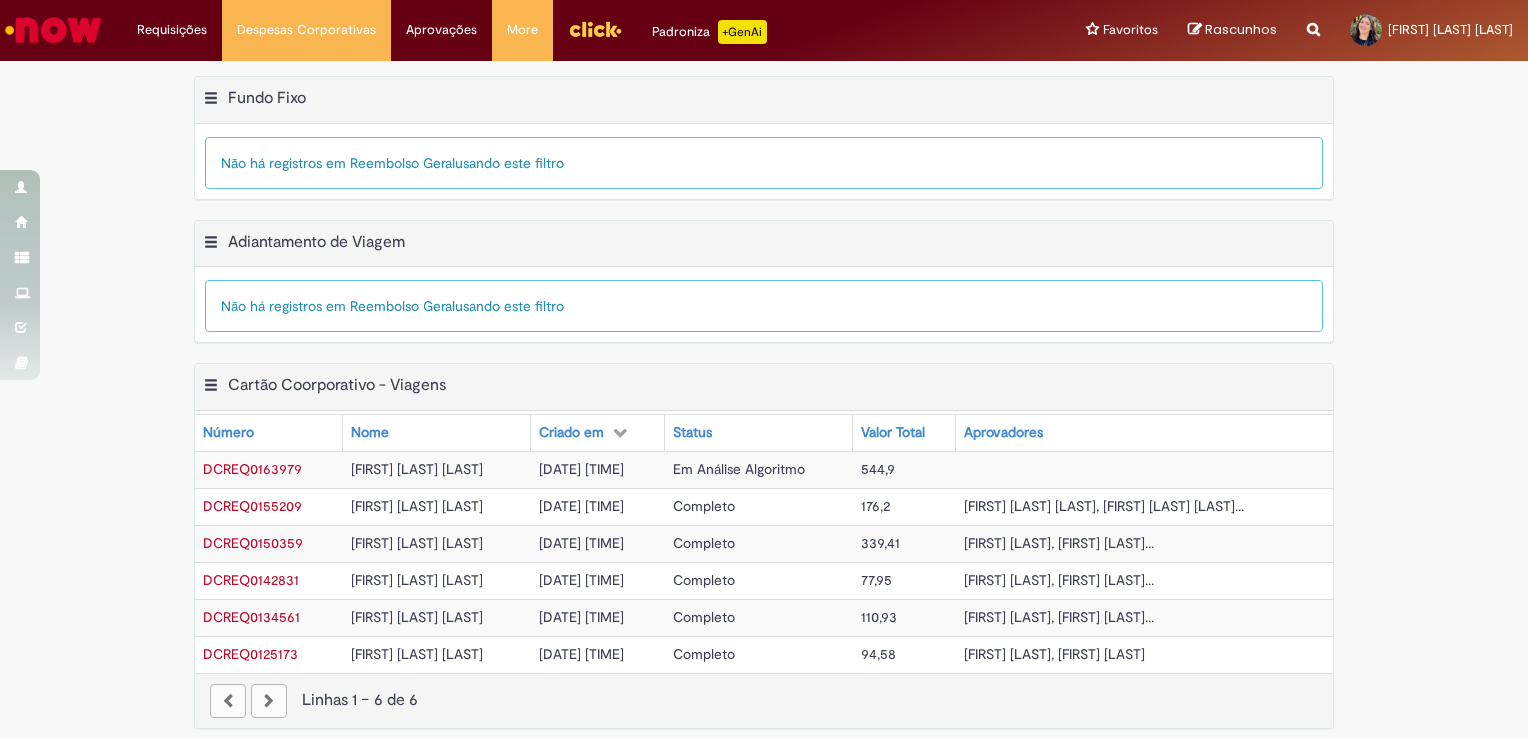 click on "DCREQ0150359" at bounding box center [253, 543] 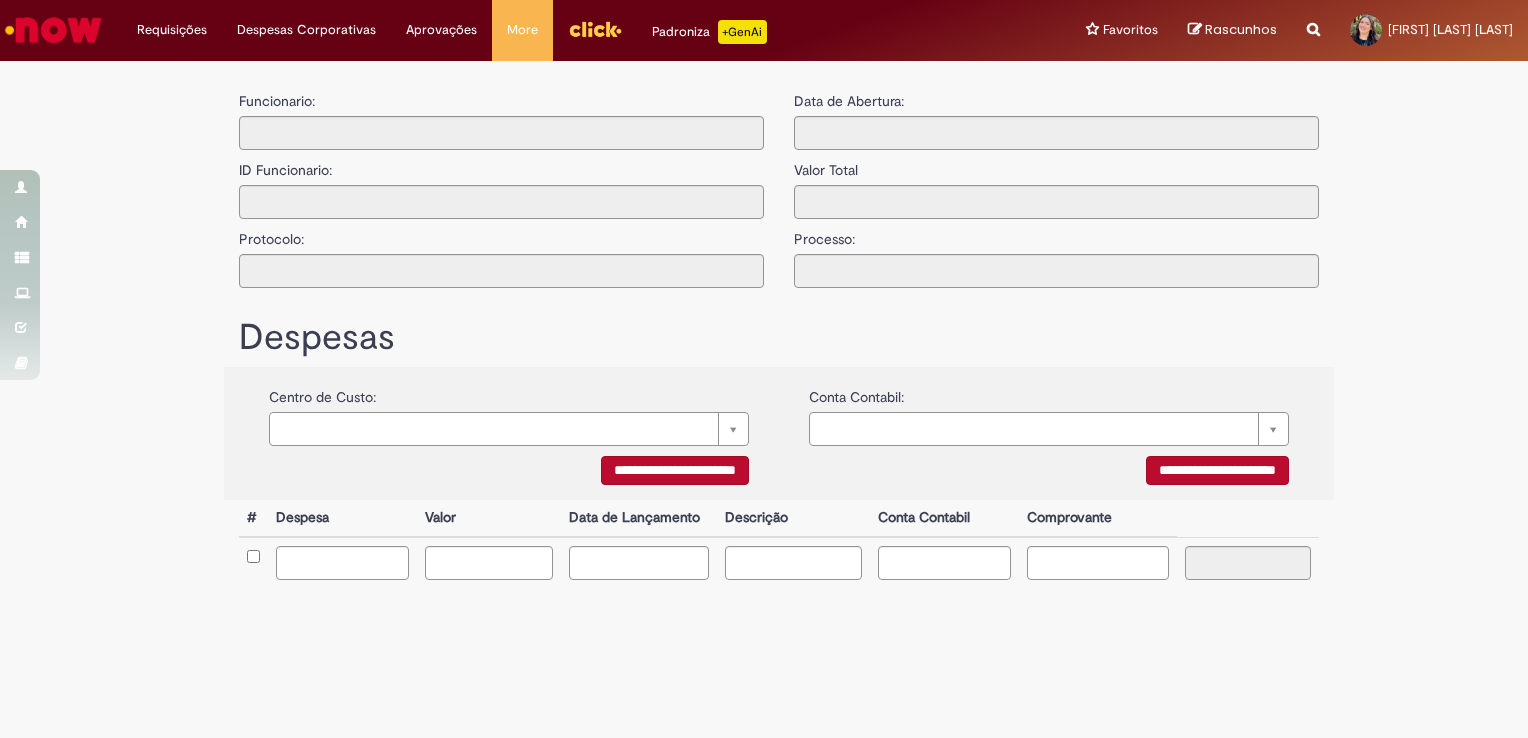 type on "**********" 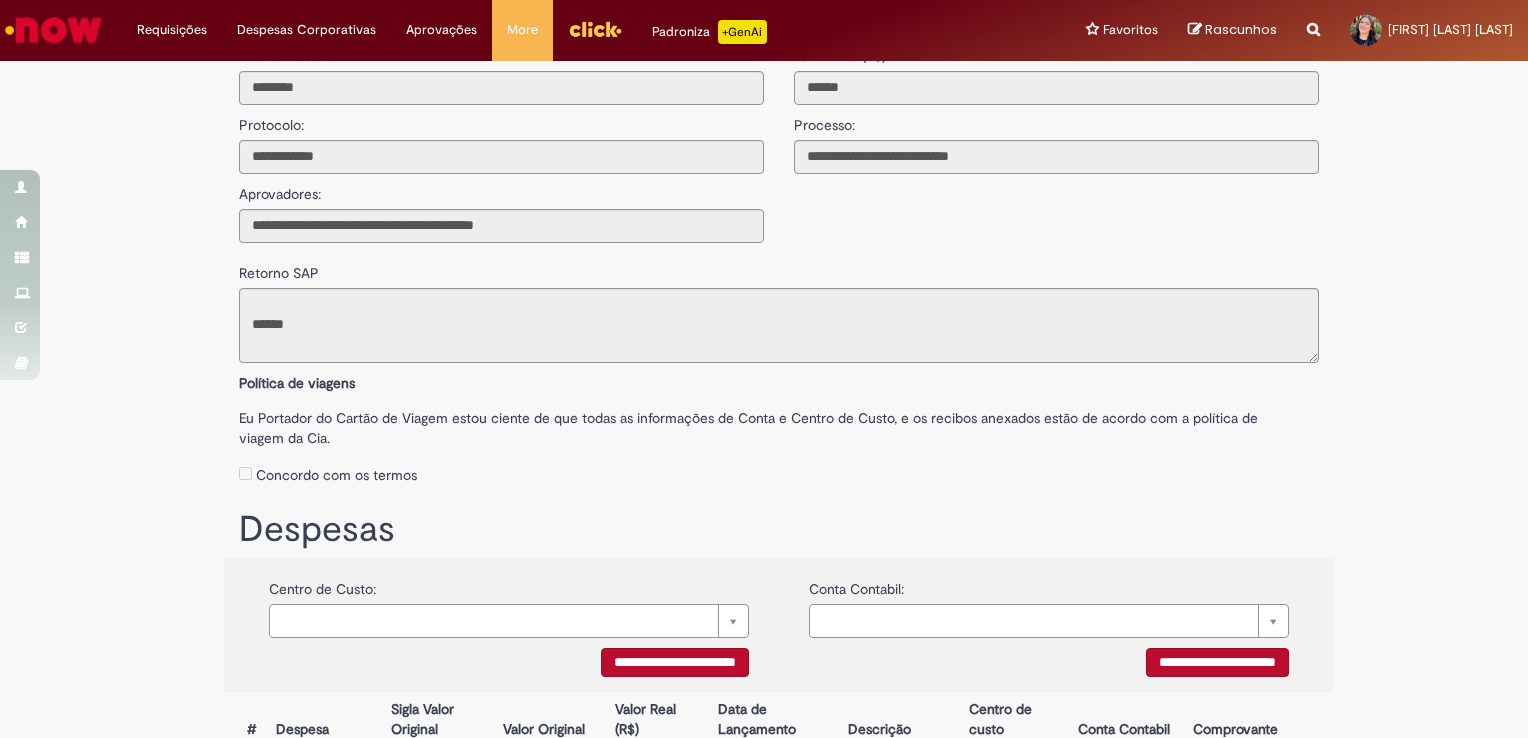 scroll, scrollTop: 0, scrollLeft: 0, axis: both 